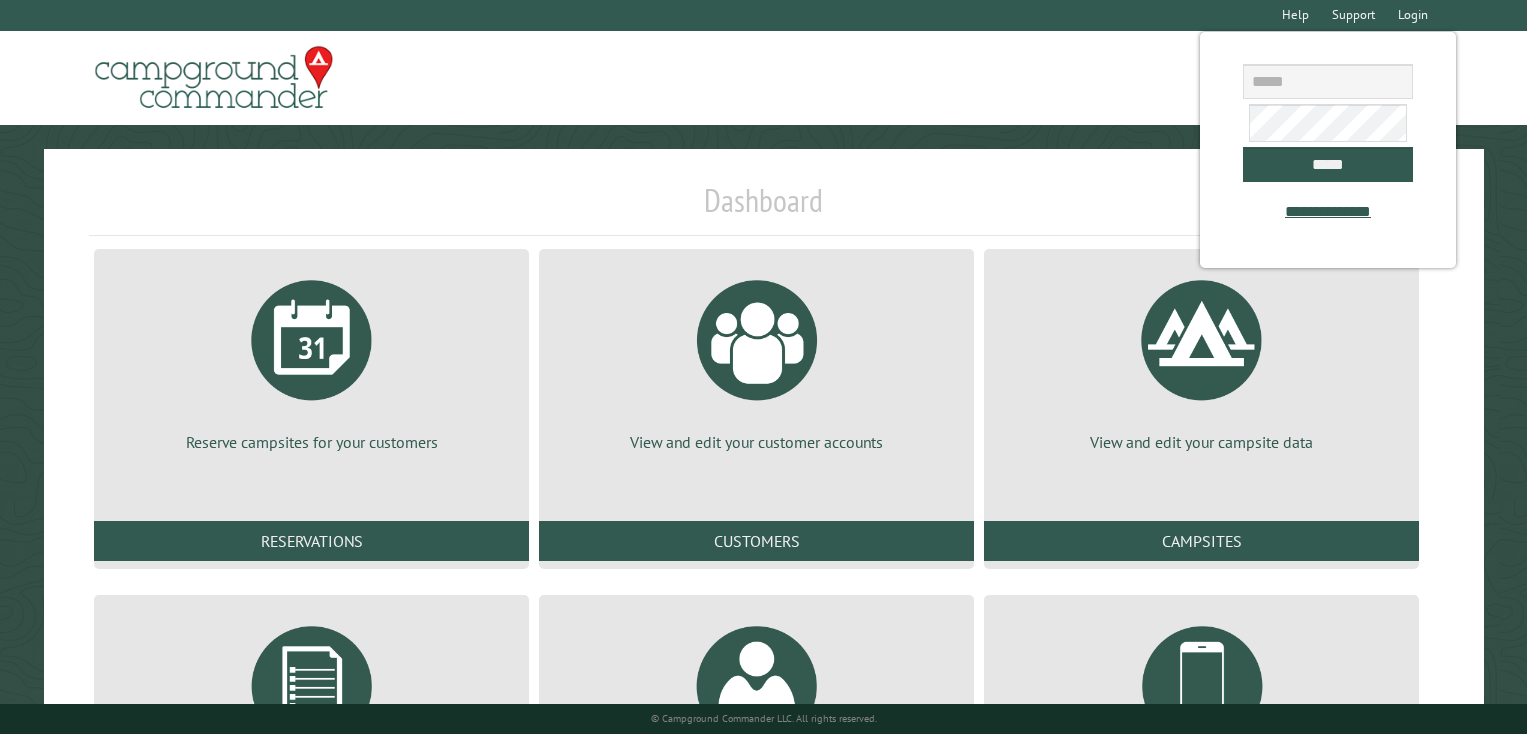 scroll, scrollTop: 0, scrollLeft: 0, axis: both 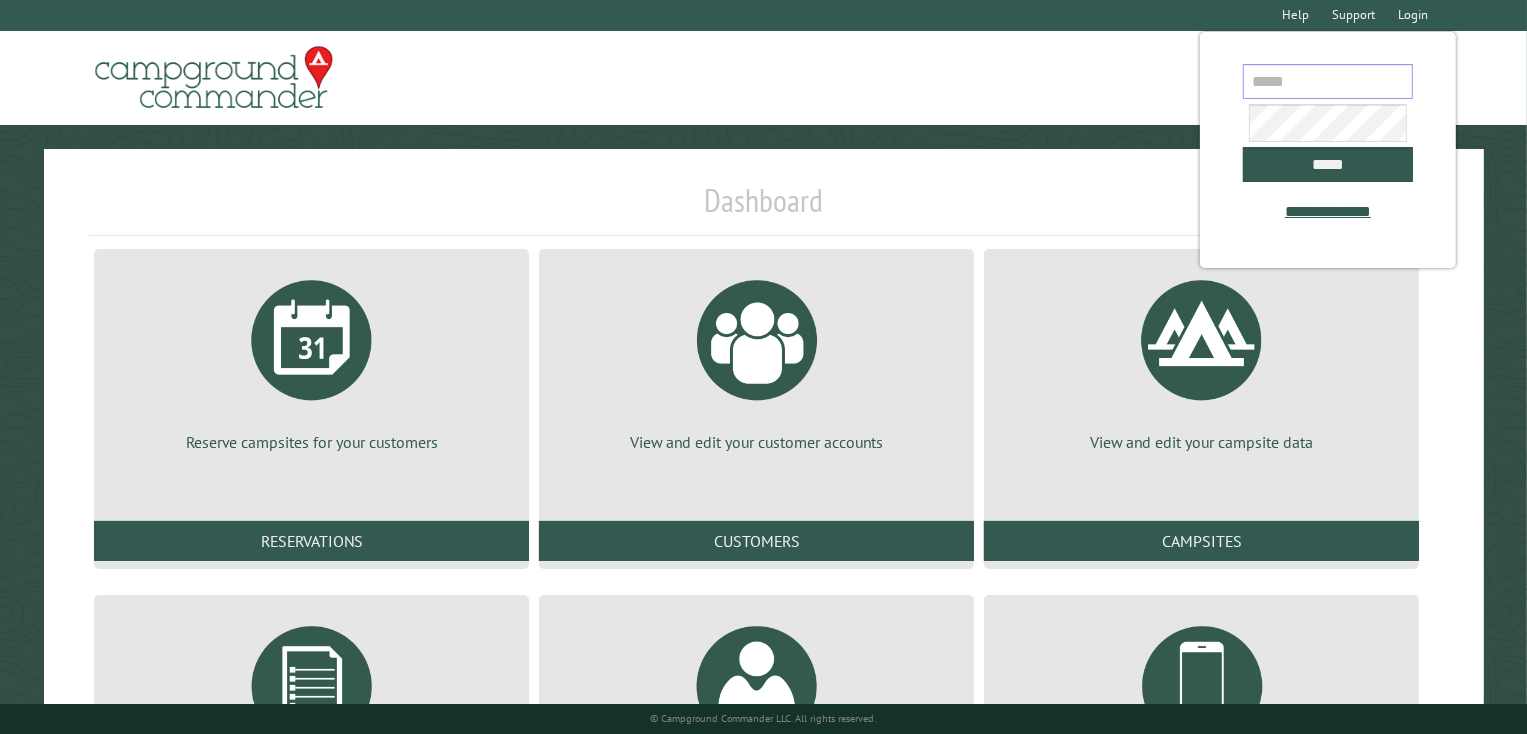 click at bounding box center (1328, 81) 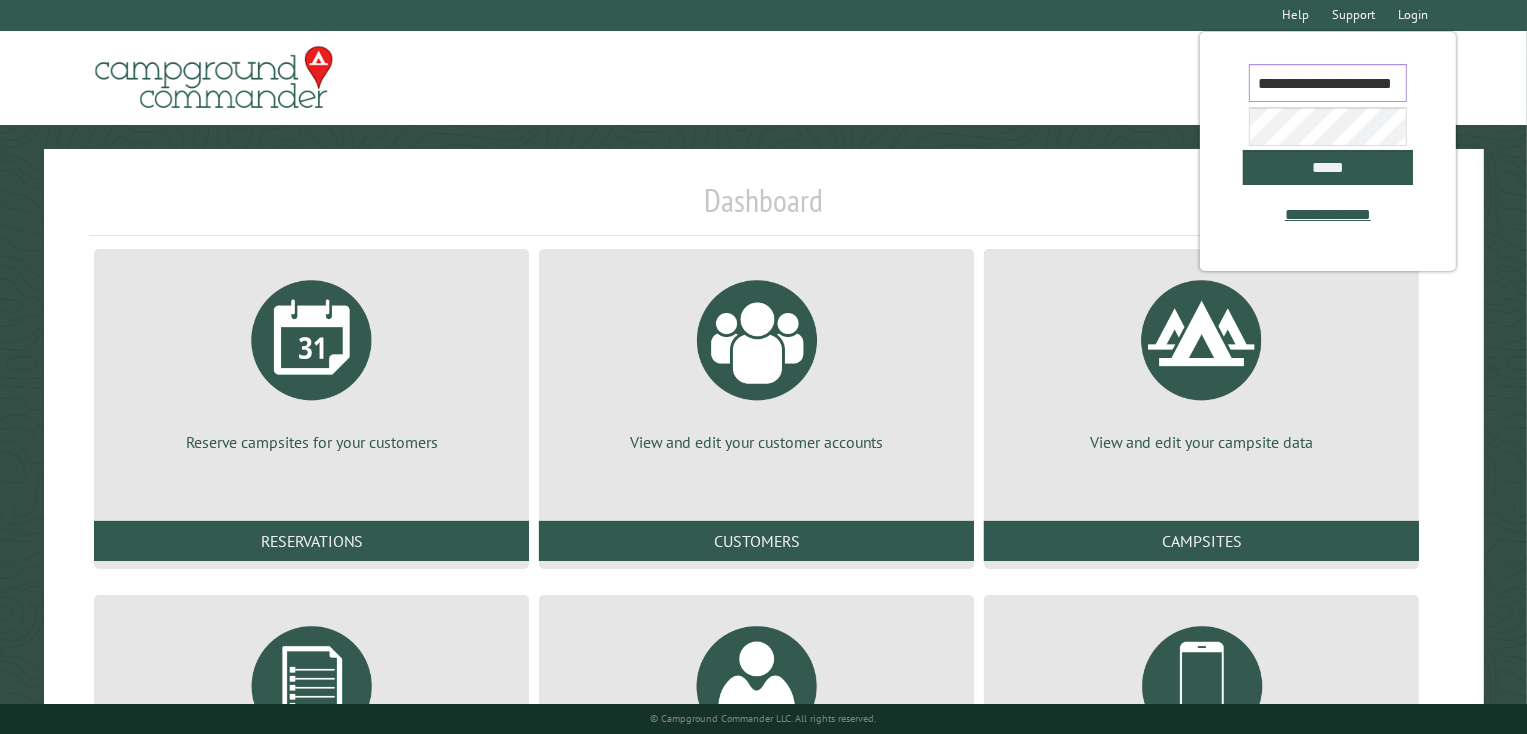 scroll, scrollTop: 0, scrollLeft: 48, axis: horizontal 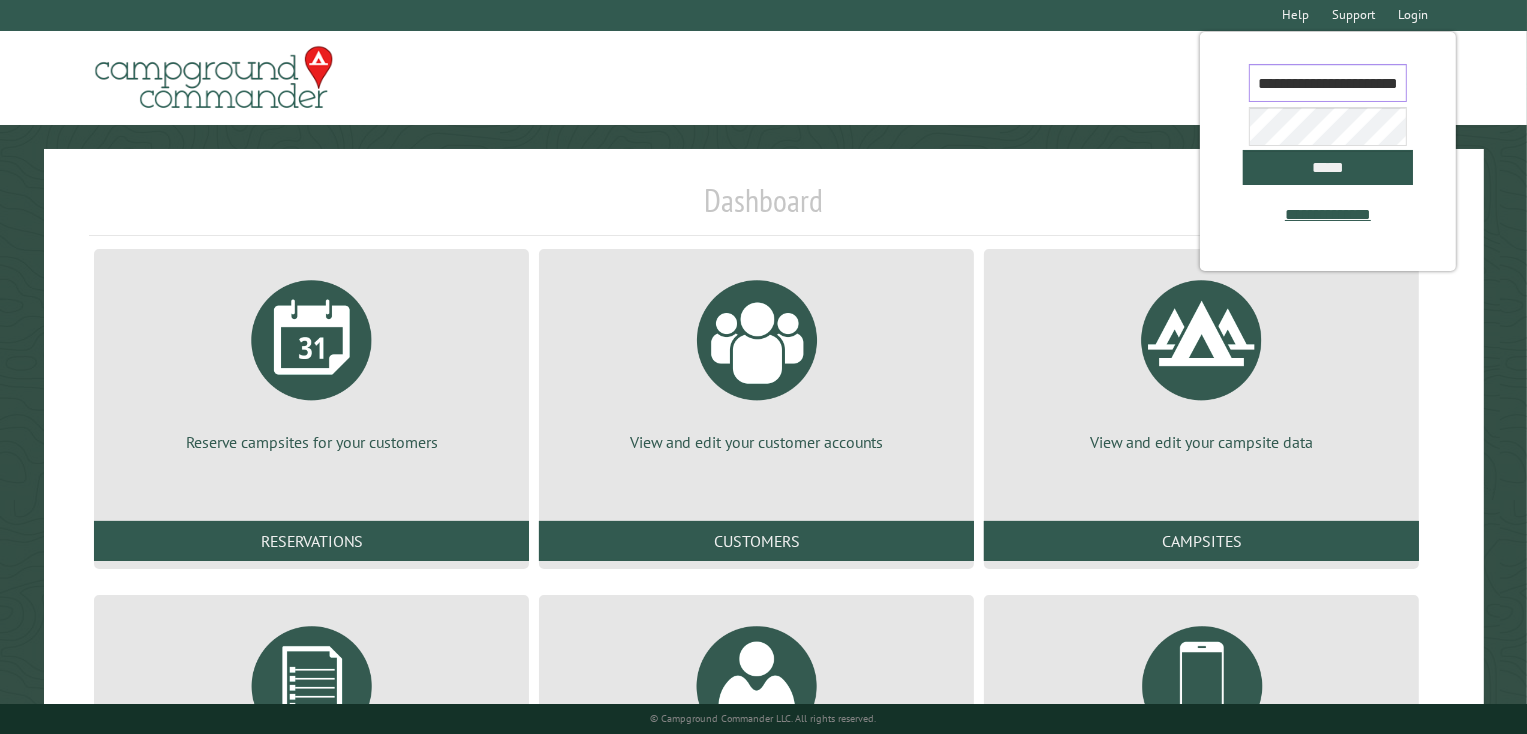 type on "**********" 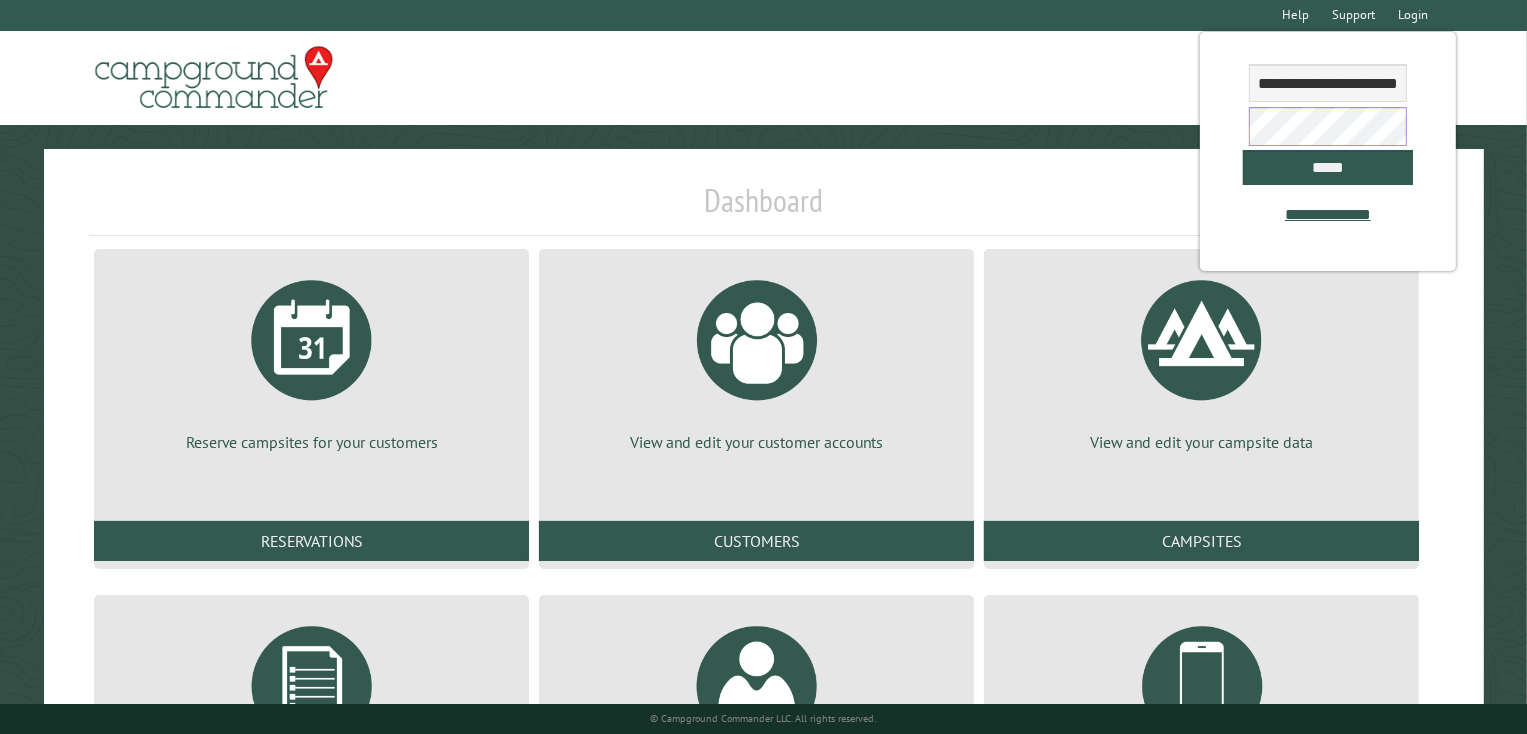 scroll, scrollTop: 0, scrollLeft: 0, axis: both 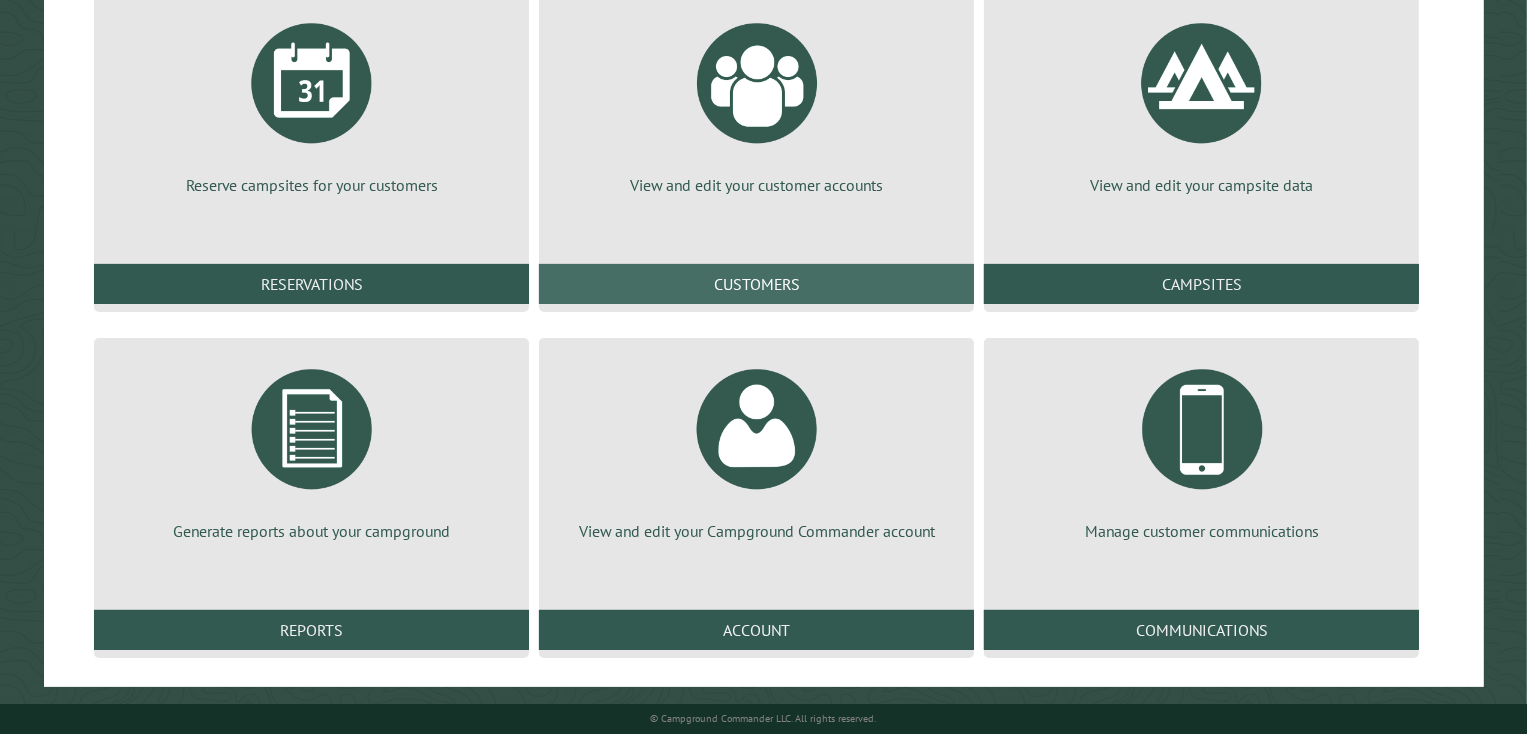 click on "Customers" at bounding box center (756, 284) 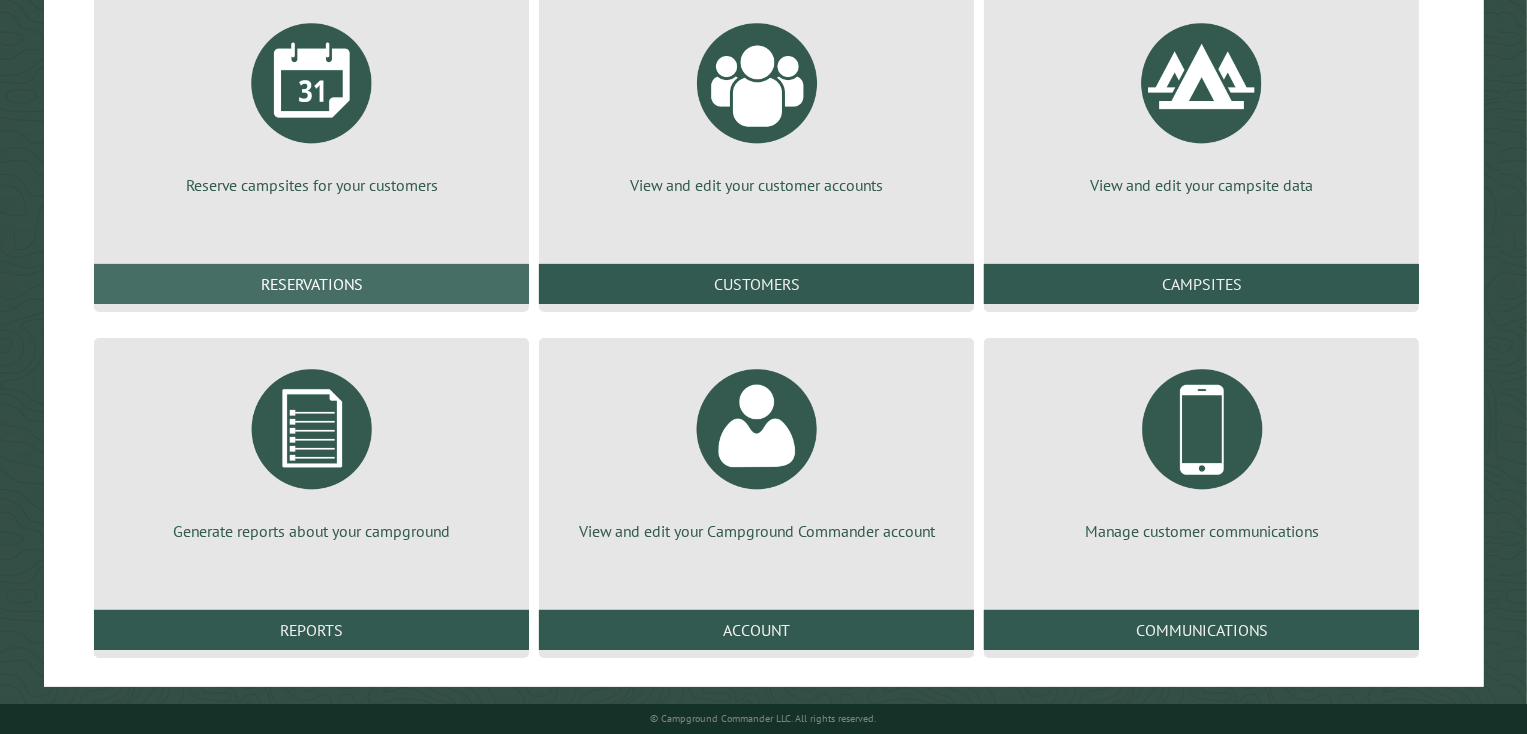 click on "Reservations" at bounding box center [311, 284] 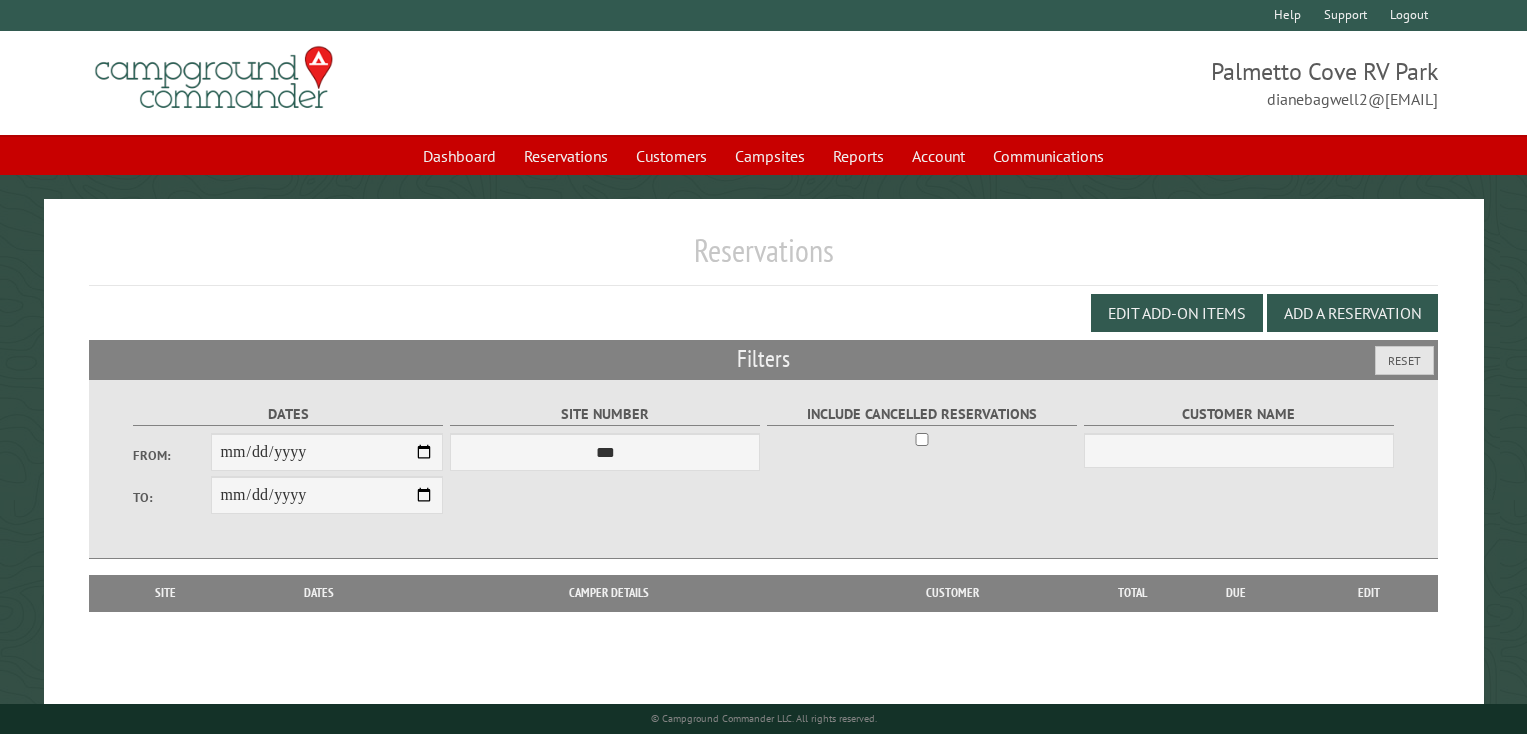 scroll, scrollTop: 0, scrollLeft: 0, axis: both 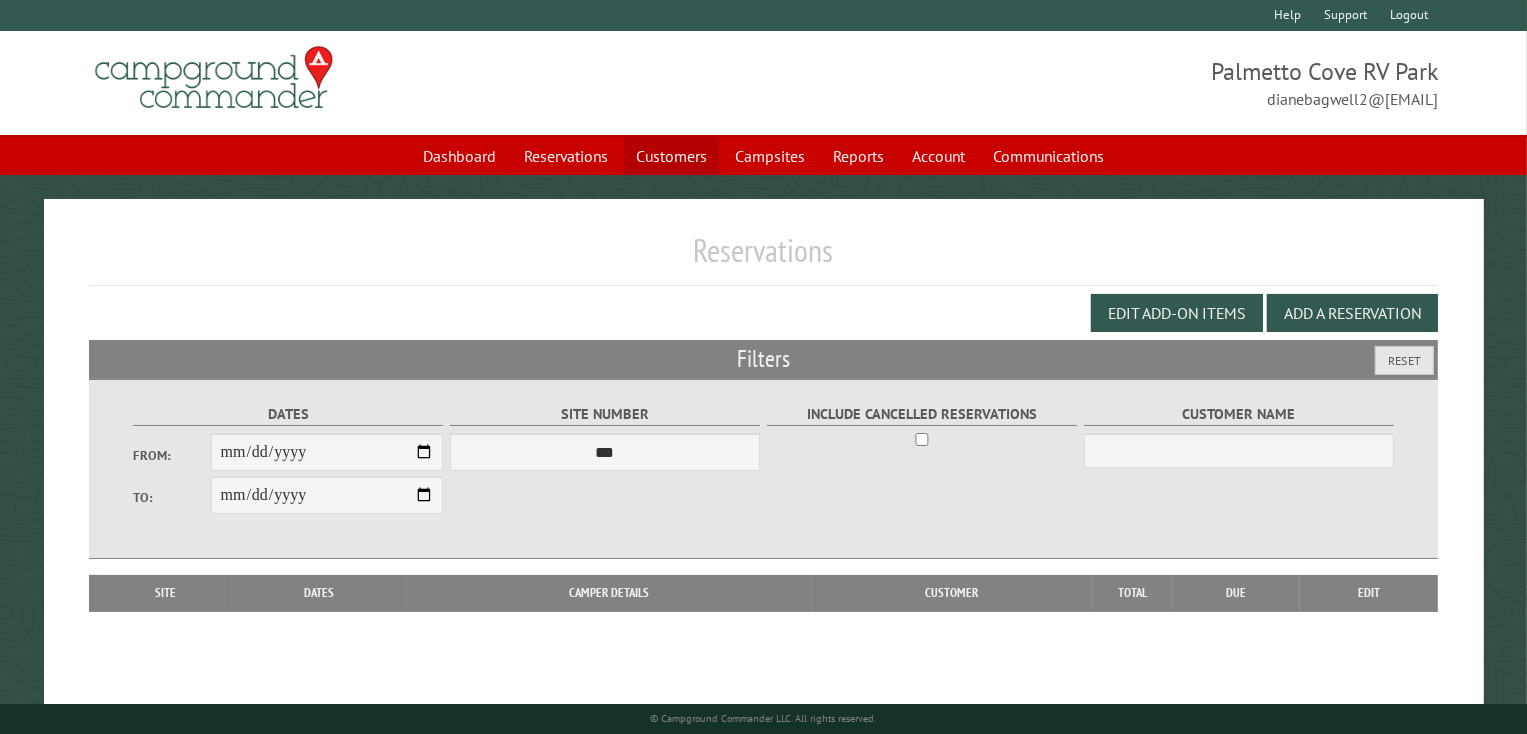click on "Customers" at bounding box center [671, 156] 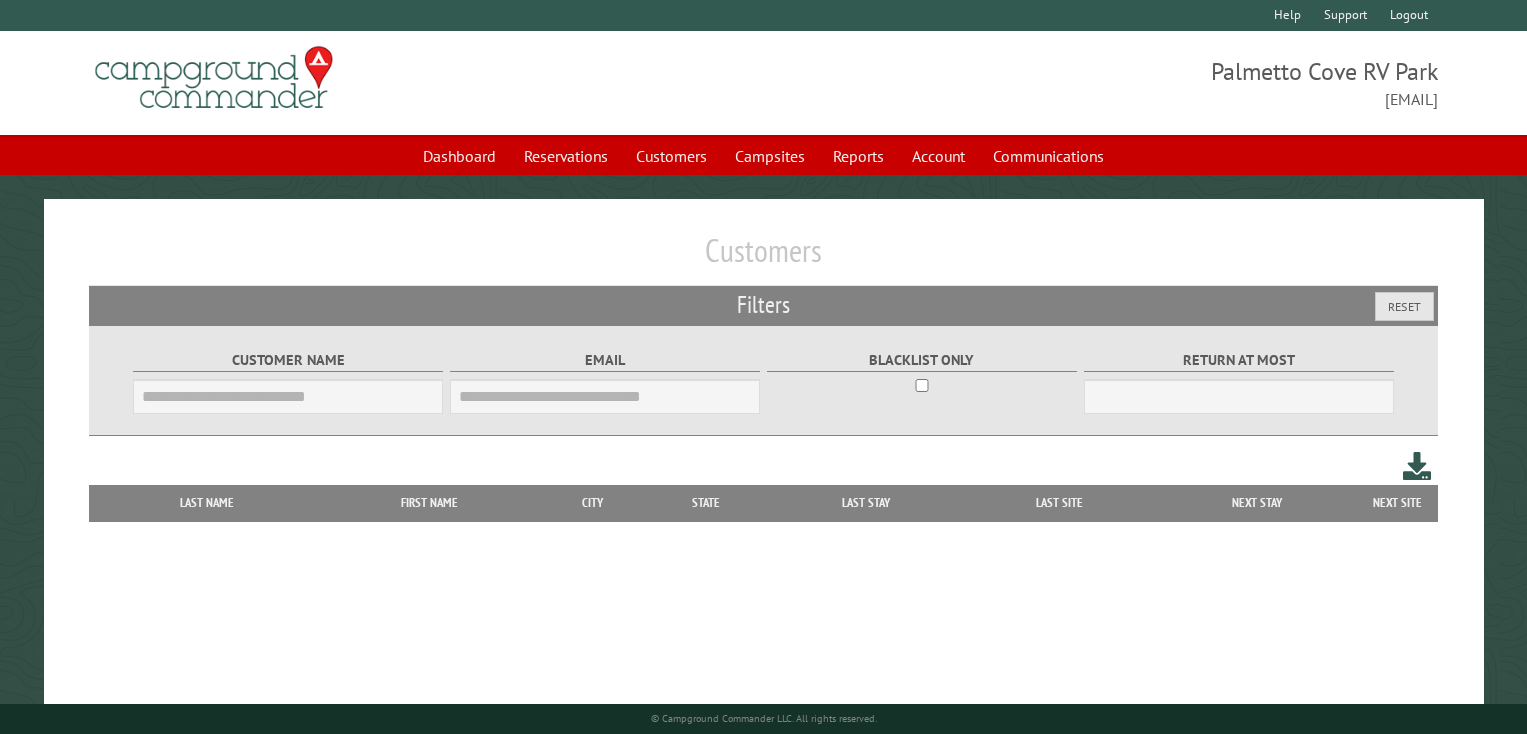 scroll, scrollTop: 0, scrollLeft: 0, axis: both 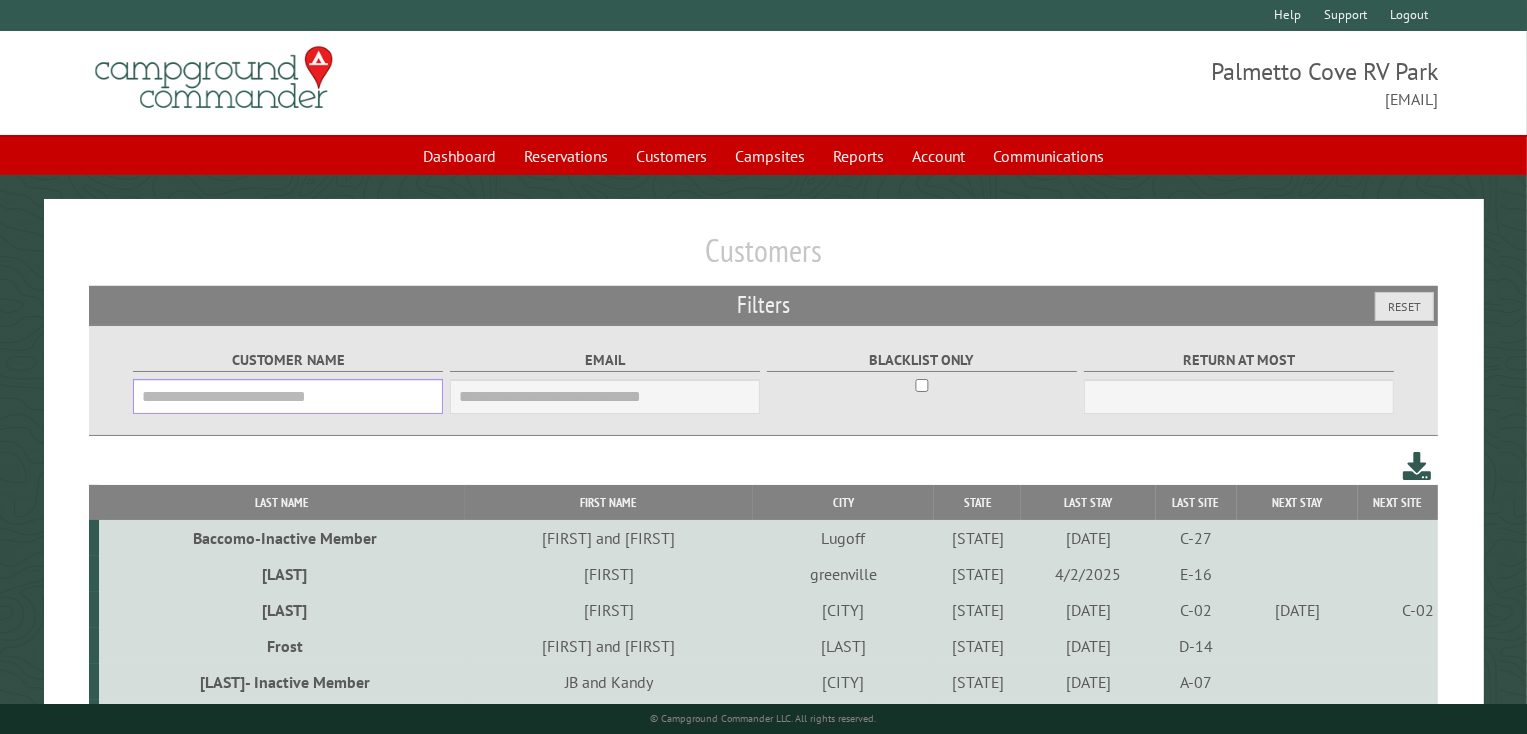 click on "Customer Name" at bounding box center (288, 396) 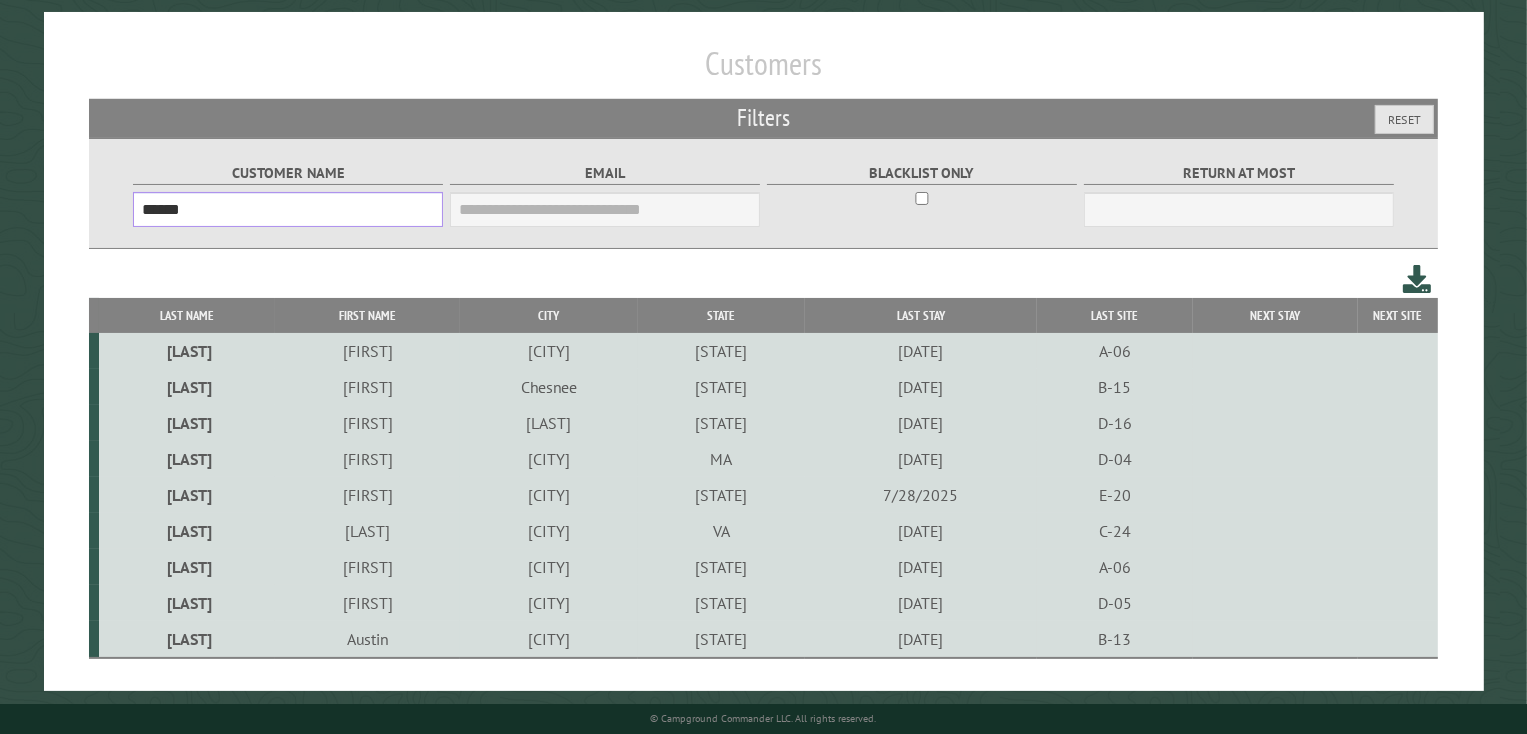 scroll, scrollTop: 200, scrollLeft: 0, axis: vertical 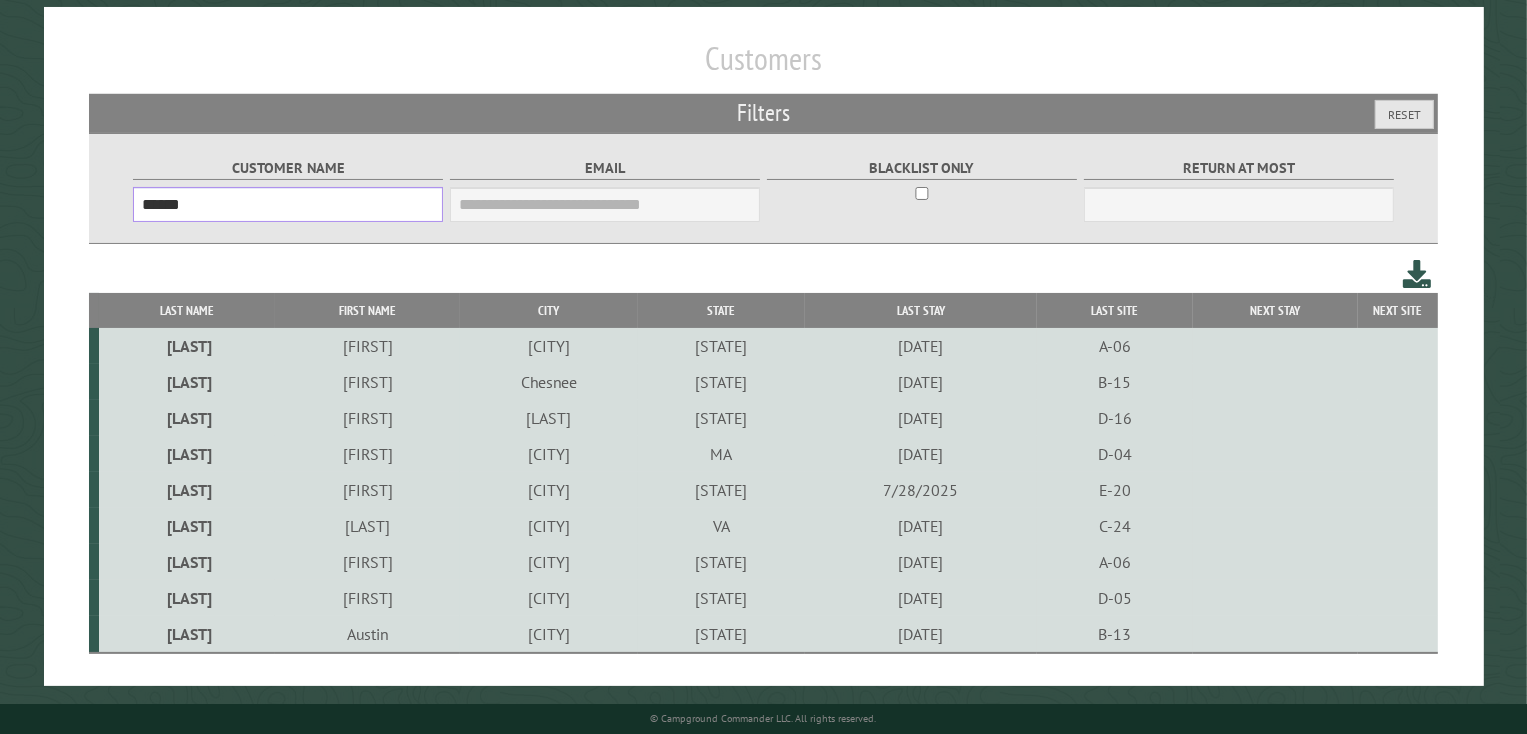 type on "******" 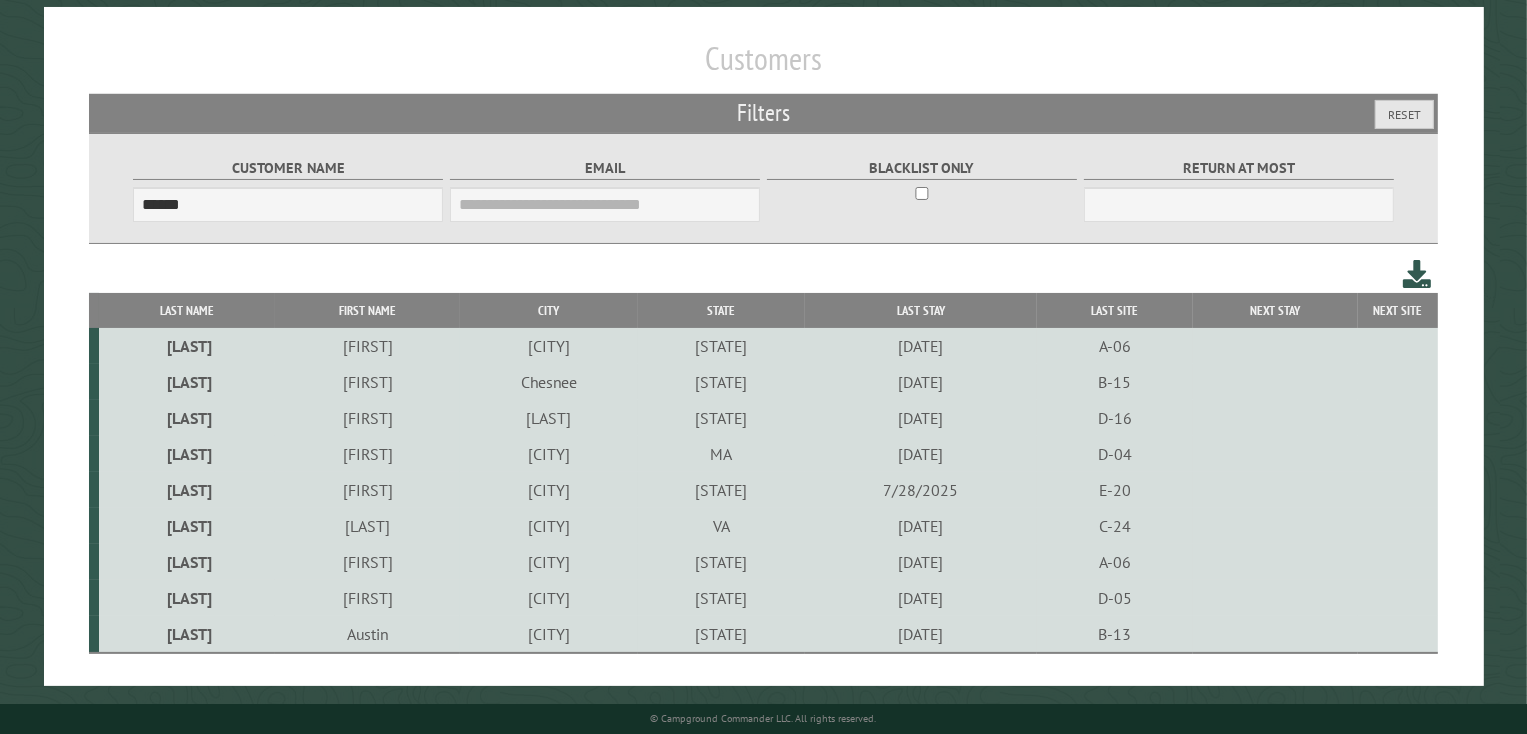 click on "Harris" at bounding box center (187, 490) 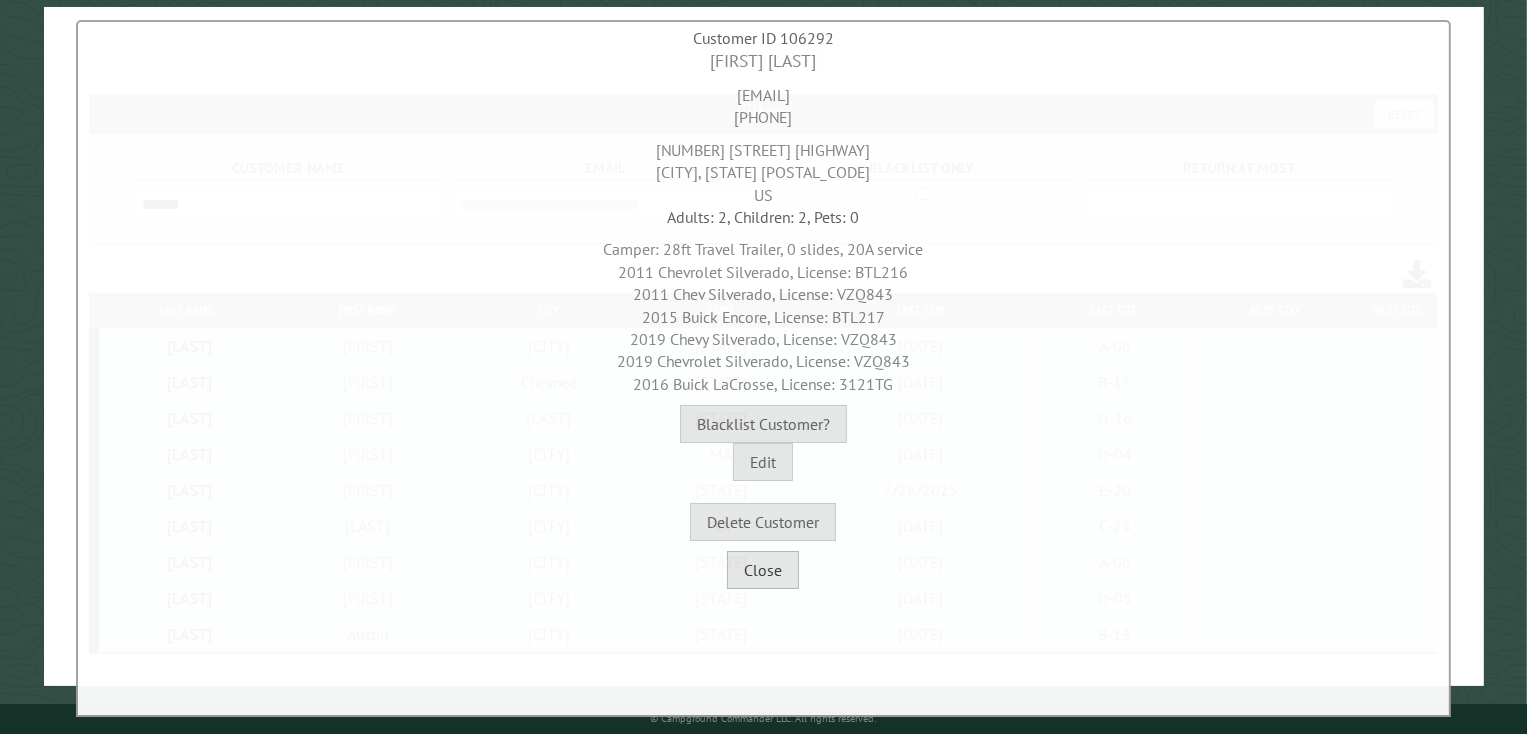 click on "Close" at bounding box center (763, 570) 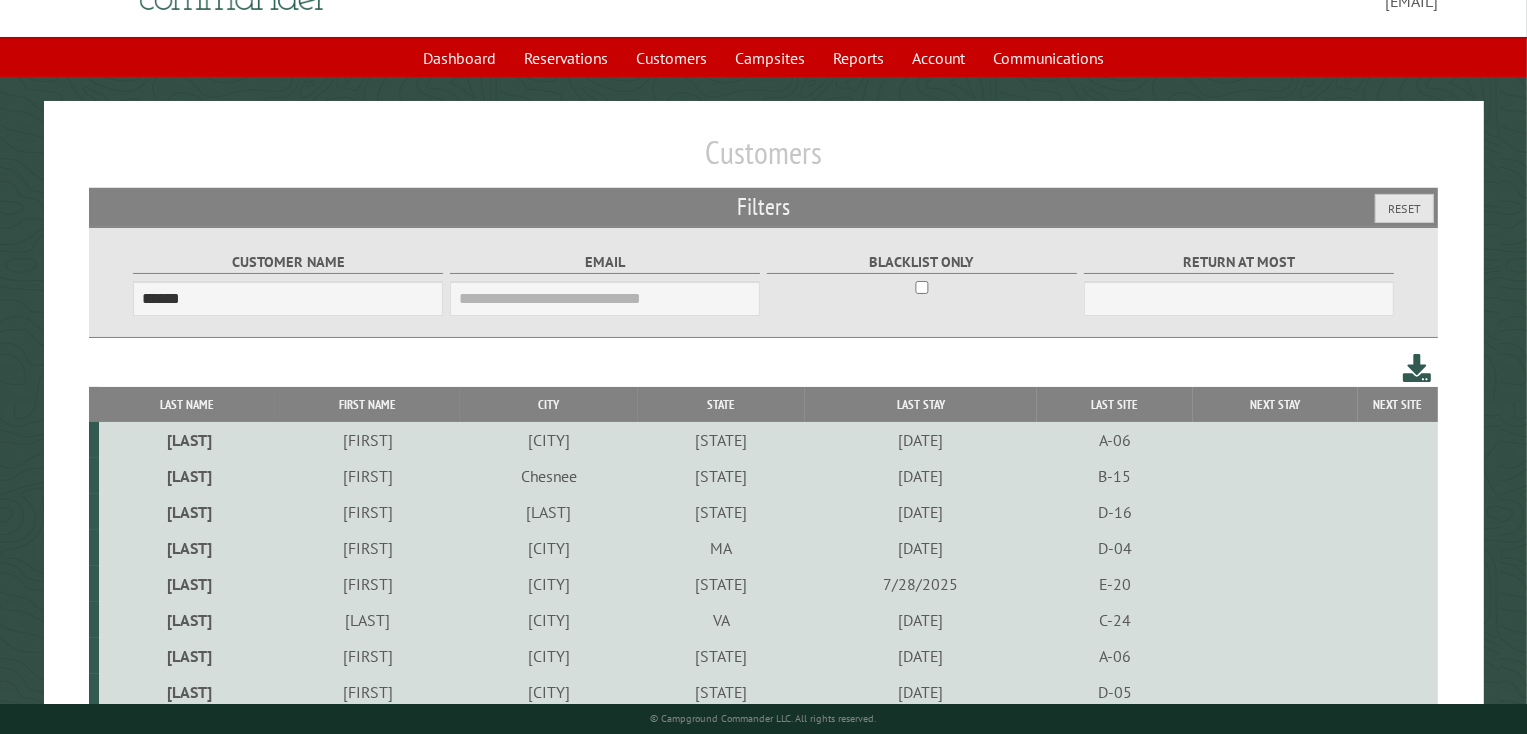 scroll, scrollTop: 0, scrollLeft: 0, axis: both 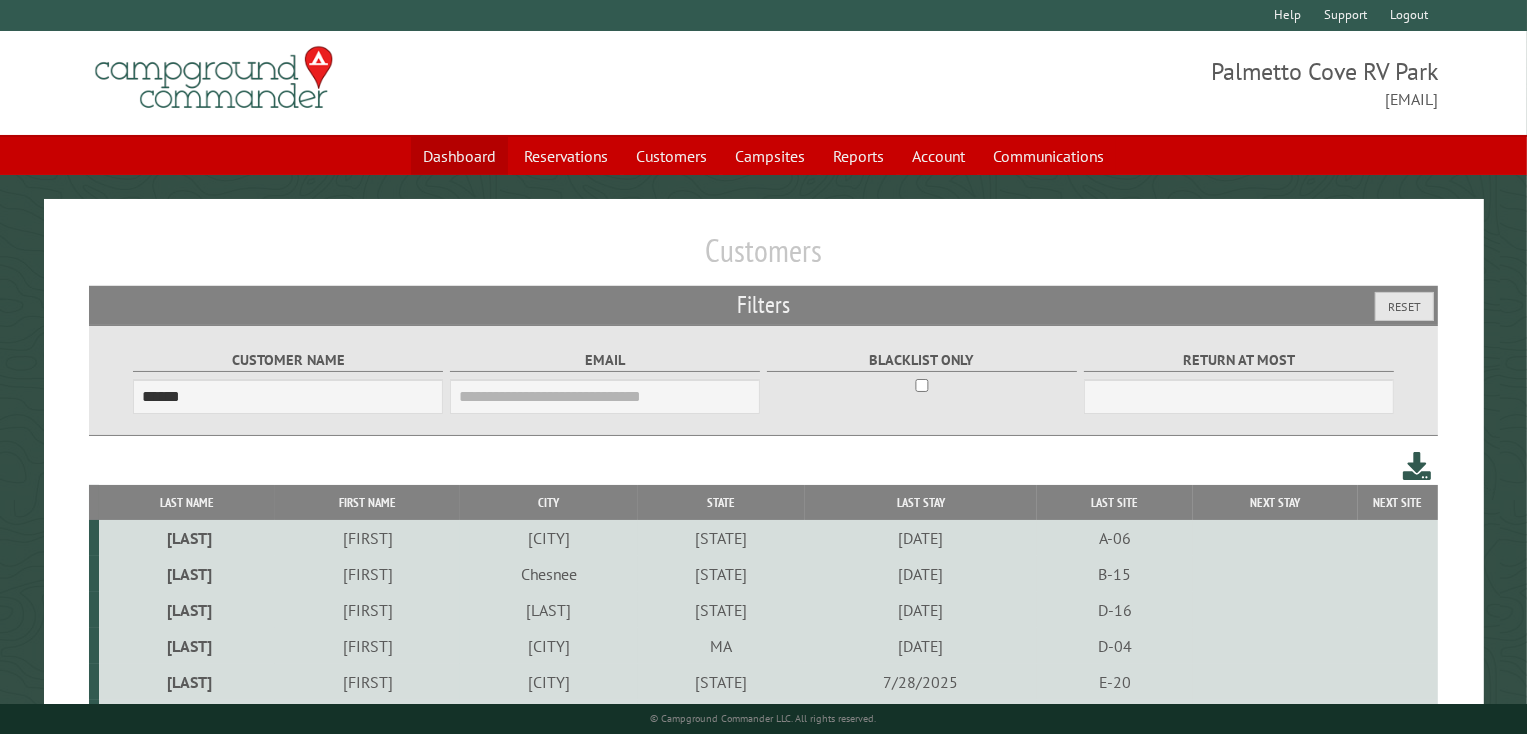 click on "Dashboard" at bounding box center (459, 156) 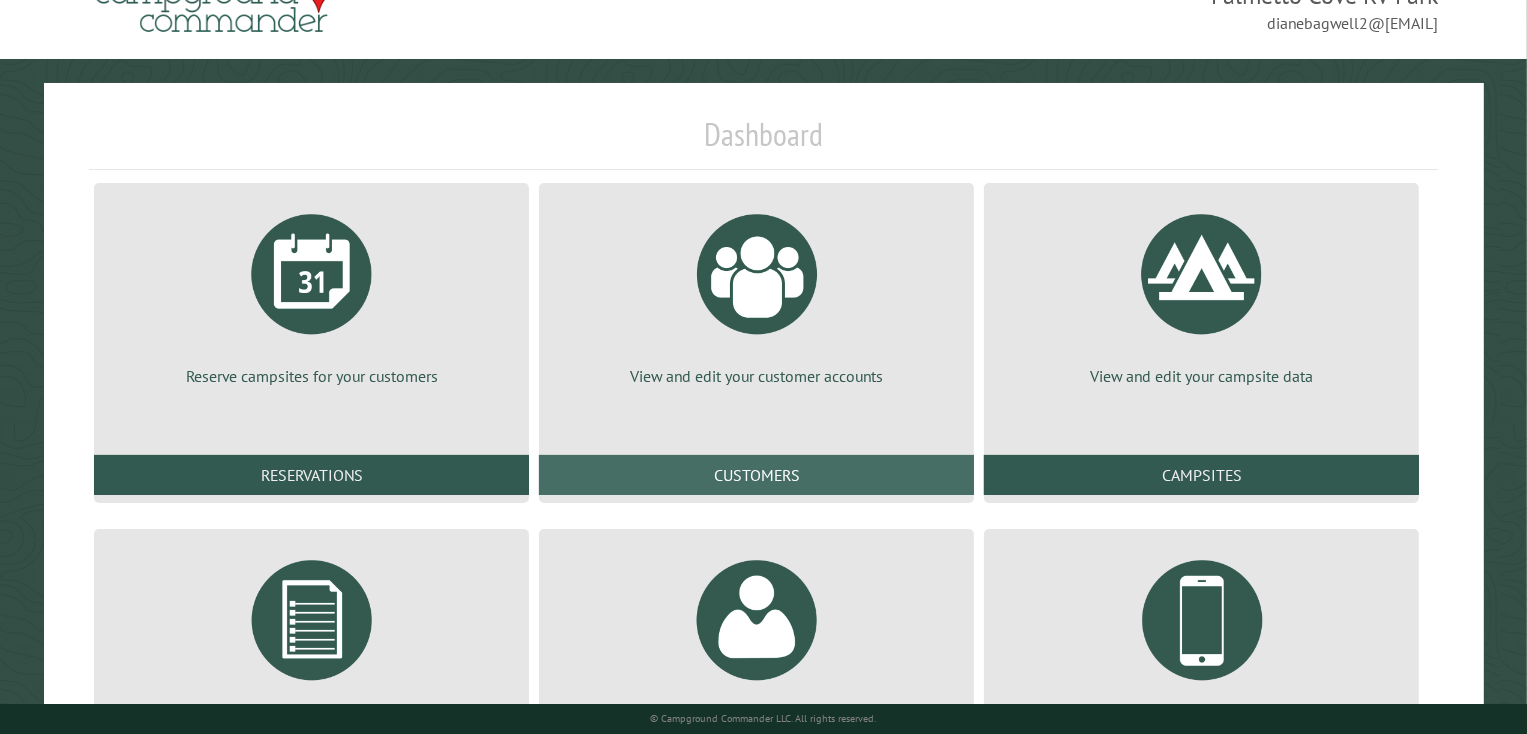 scroll, scrollTop: 0, scrollLeft: 0, axis: both 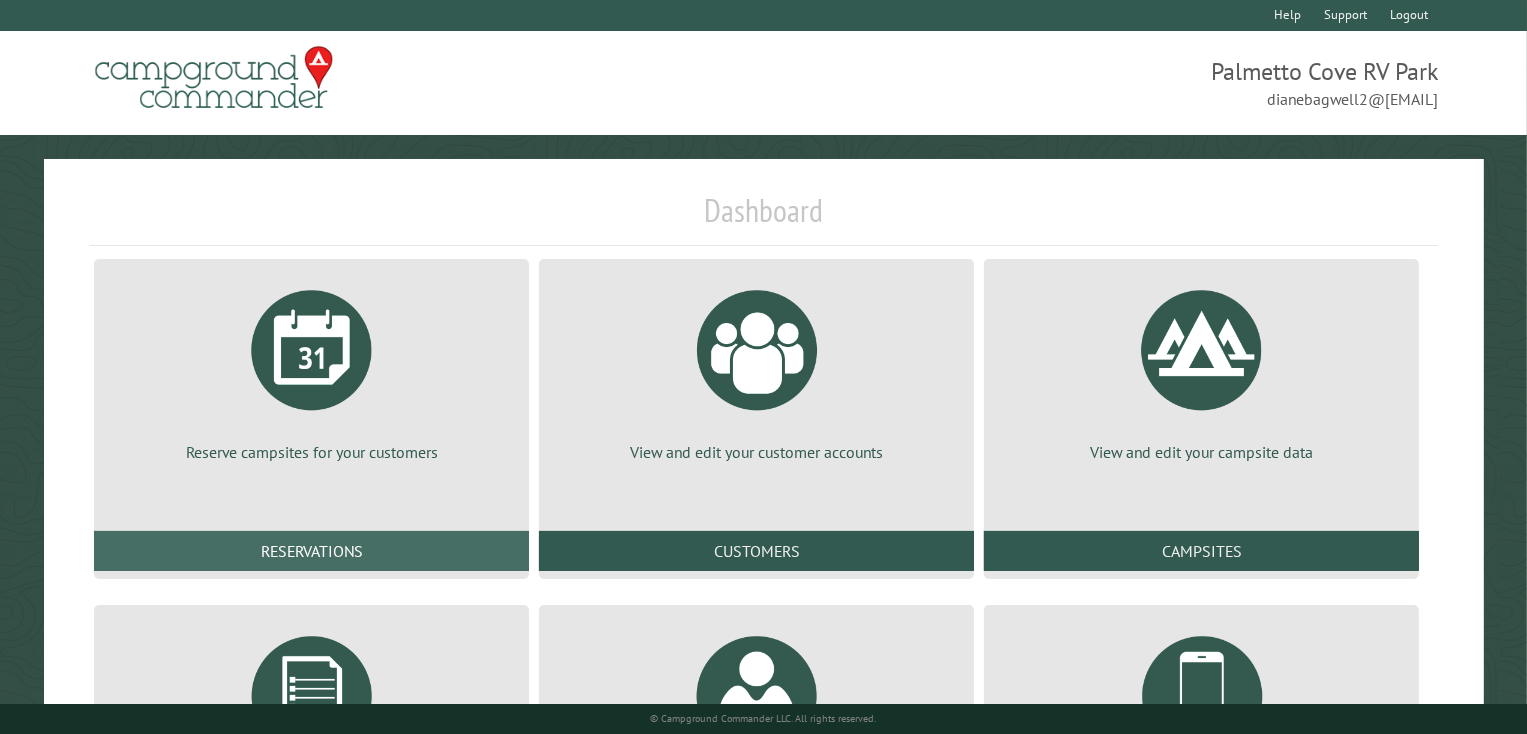 click on "Reservations" at bounding box center [311, 551] 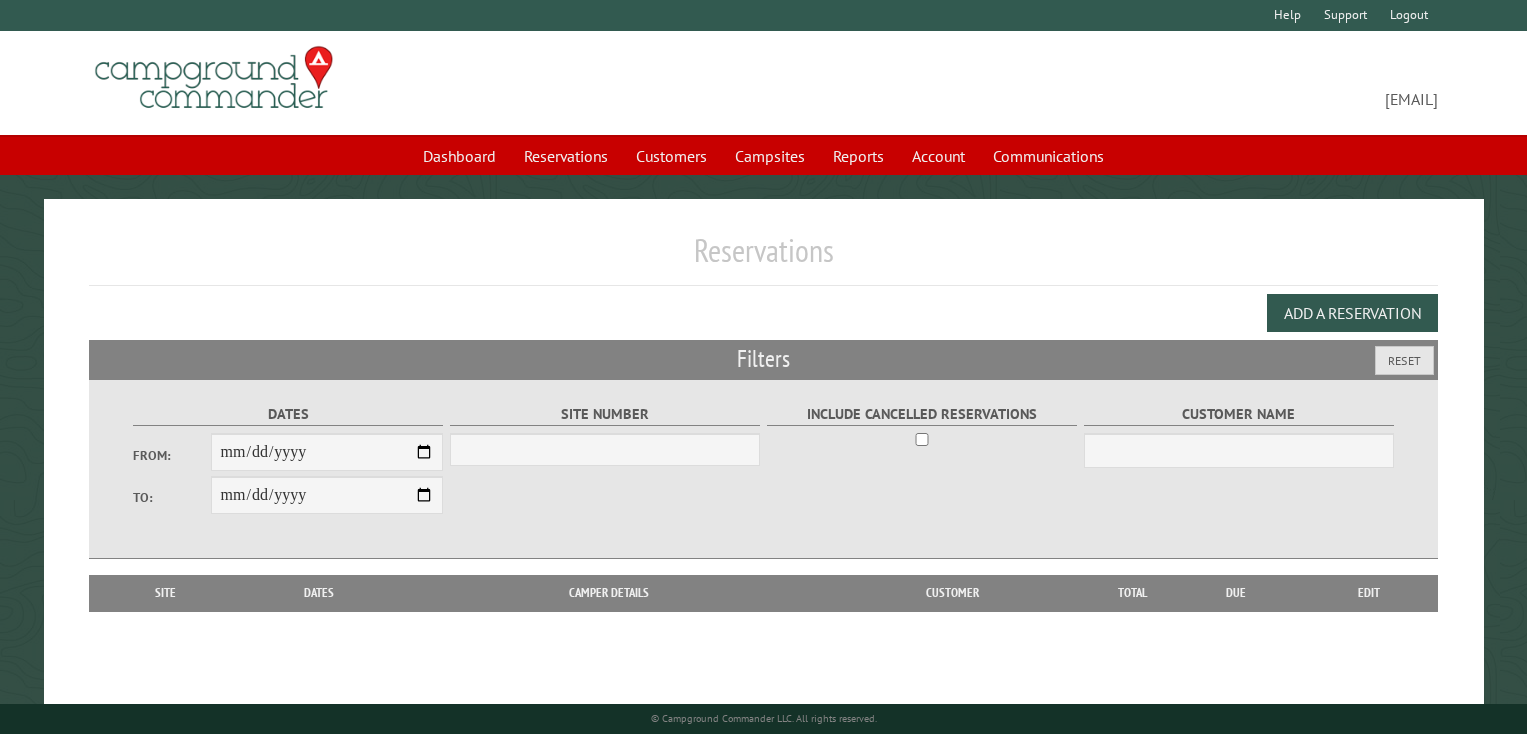 scroll, scrollTop: 0, scrollLeft: 0, axis: both 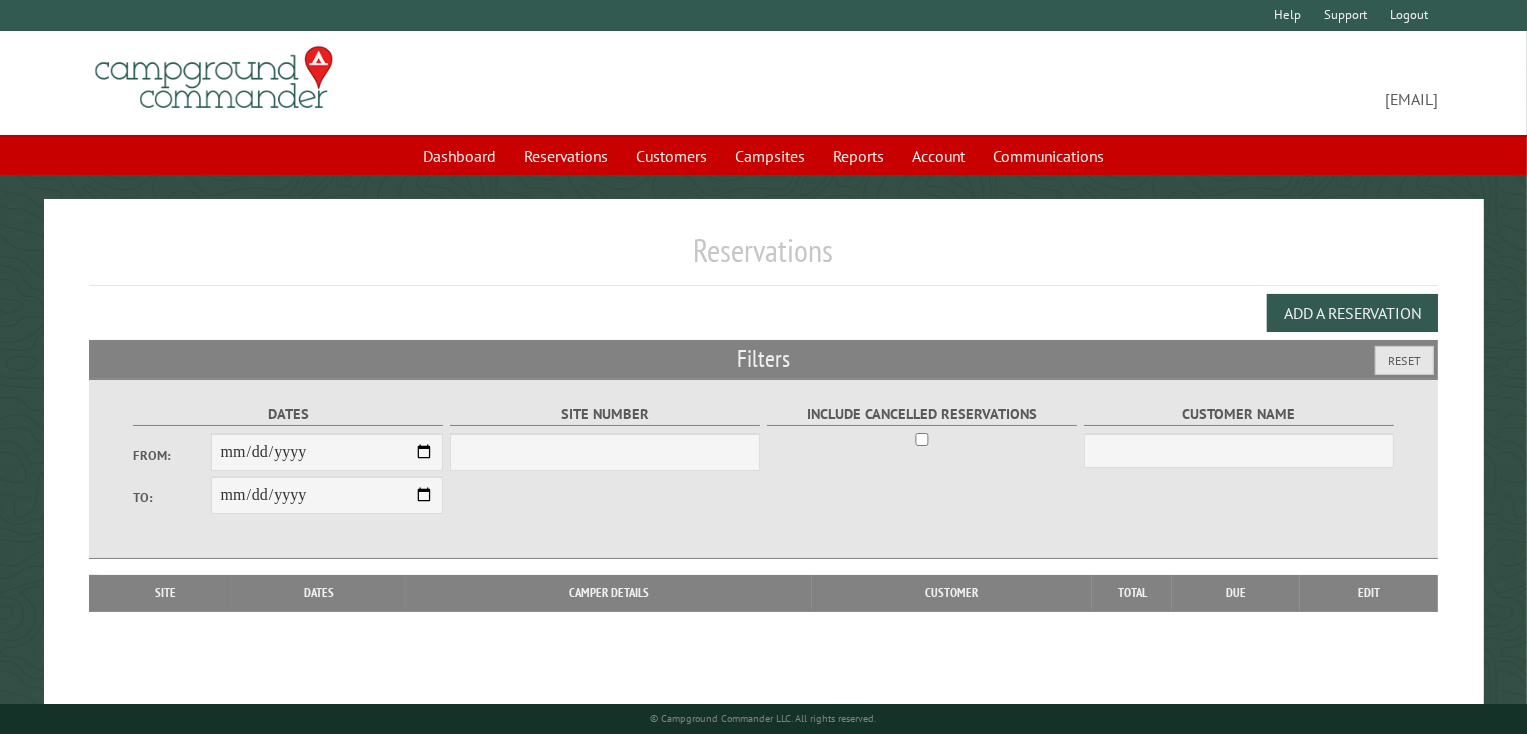select on "***" 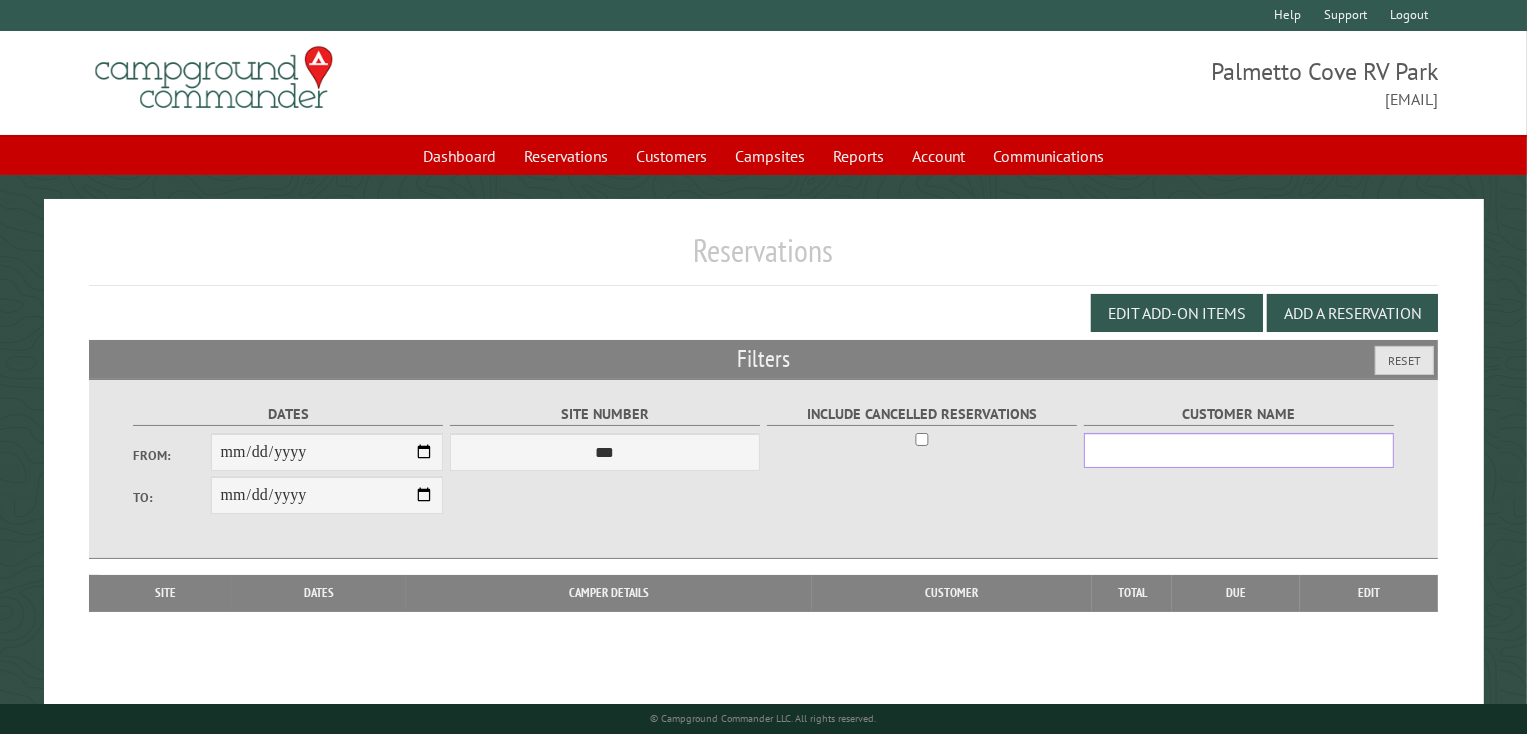 click on "Customer Name" at bounding box center [1239, 450] 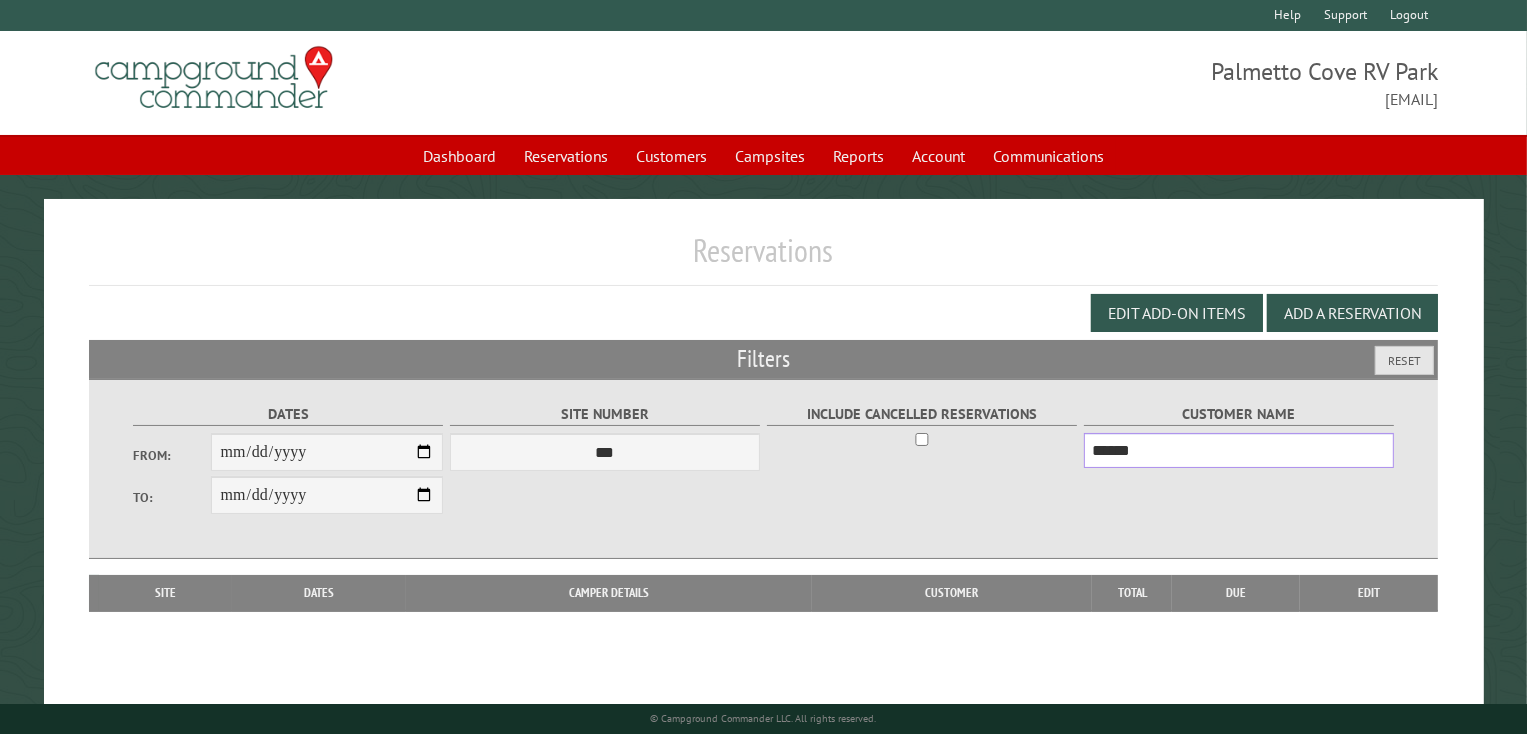 type on "******" 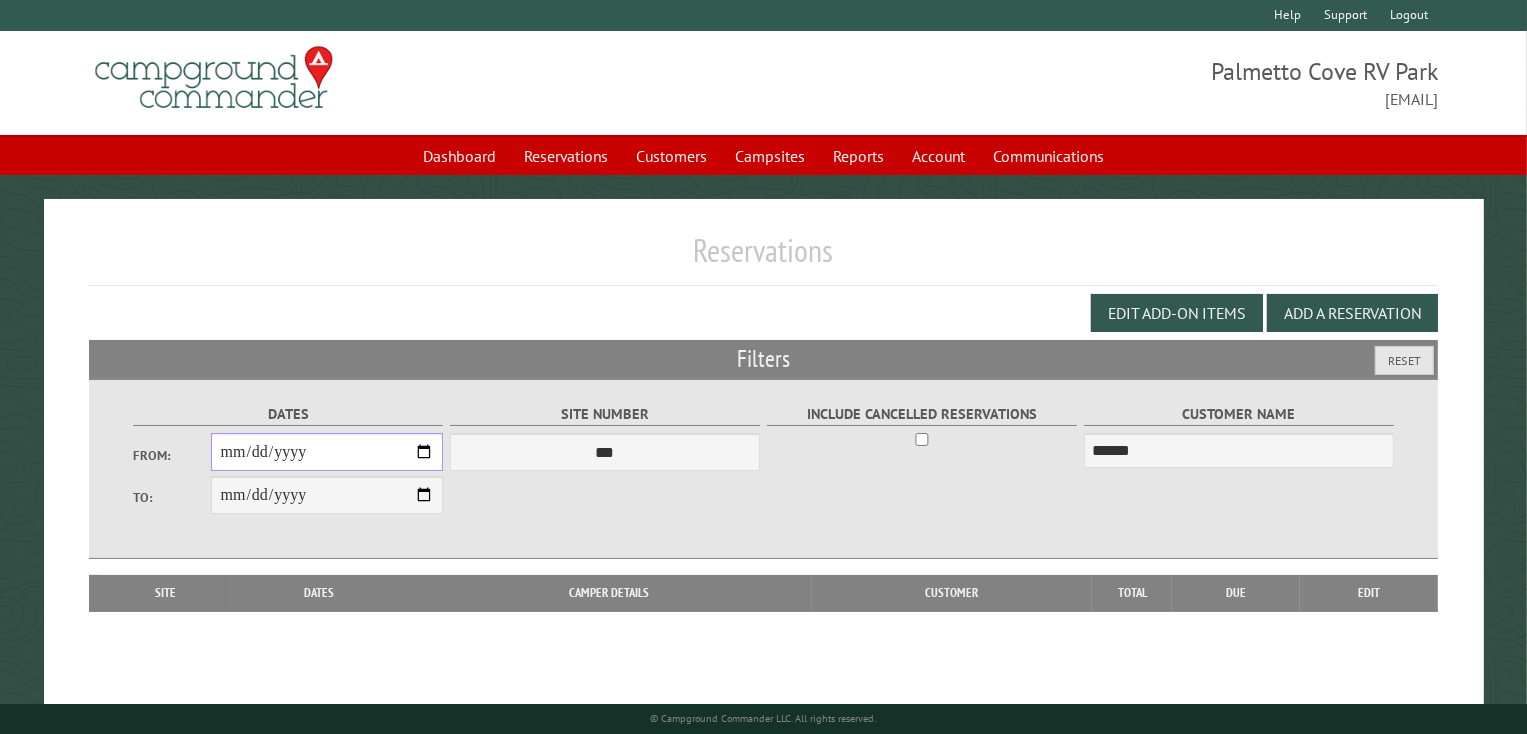 click on "From:" at bounding box center (327, 452) 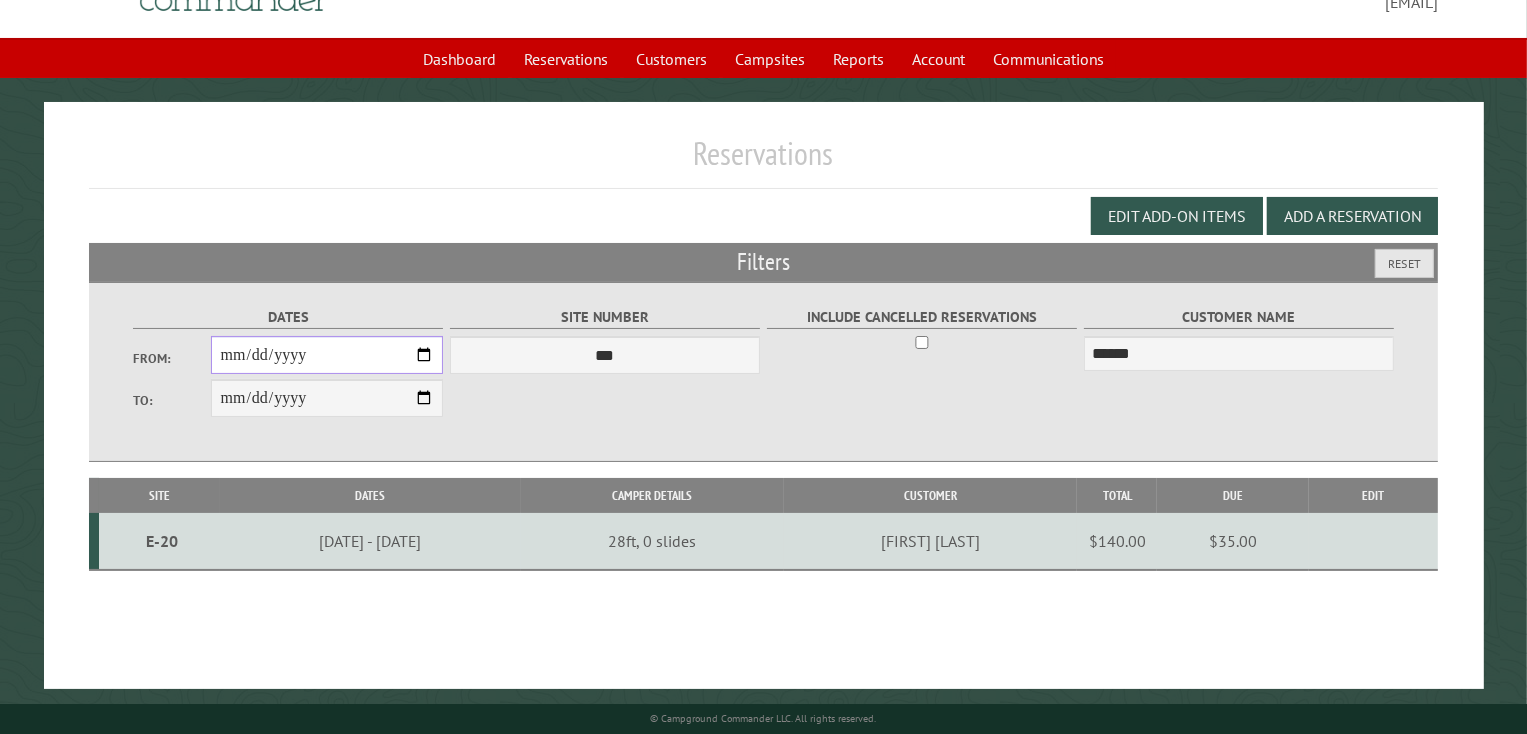 scroll, scrollTop: 100, scrollLeft: 0, axis: vertical 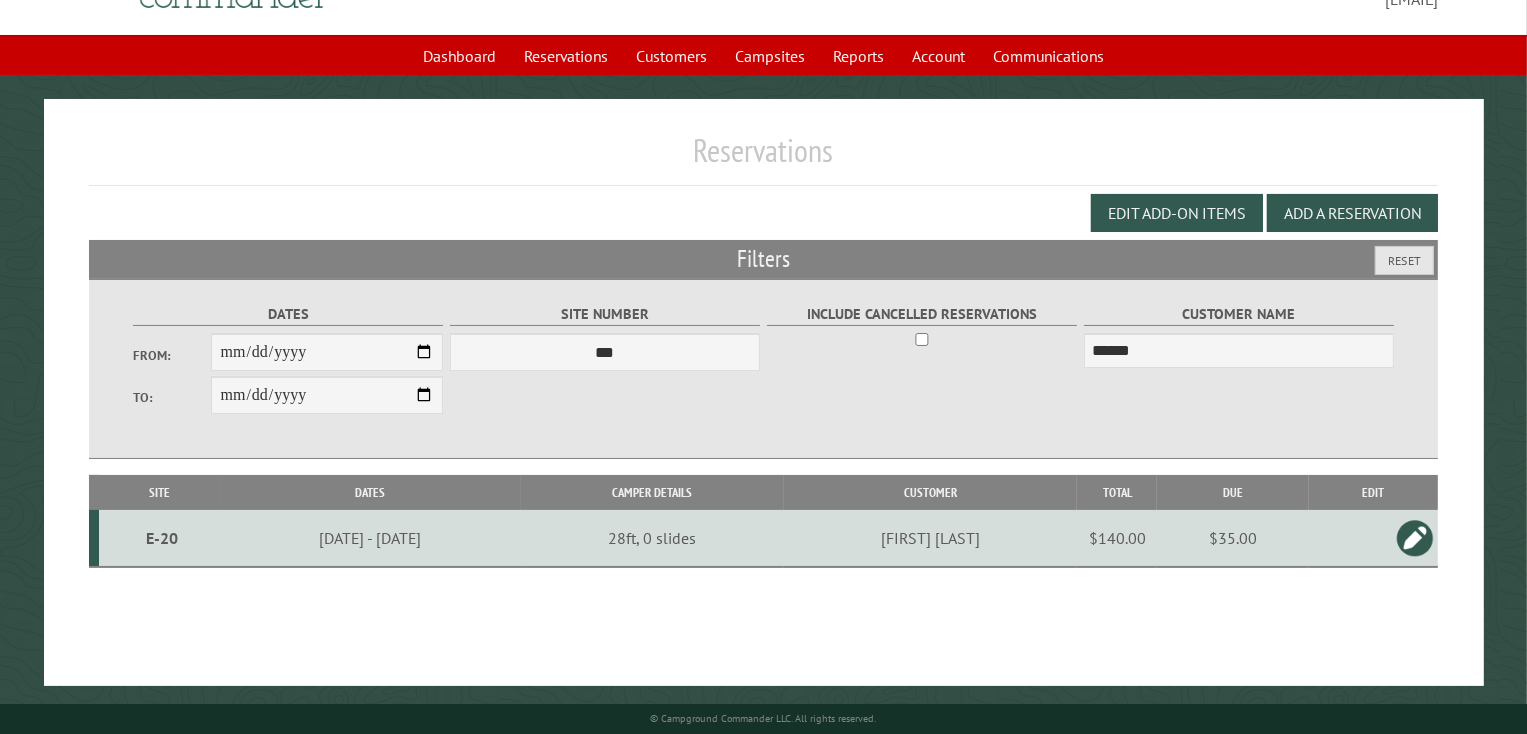 click on "E-20" at bounding box center (161, 538) 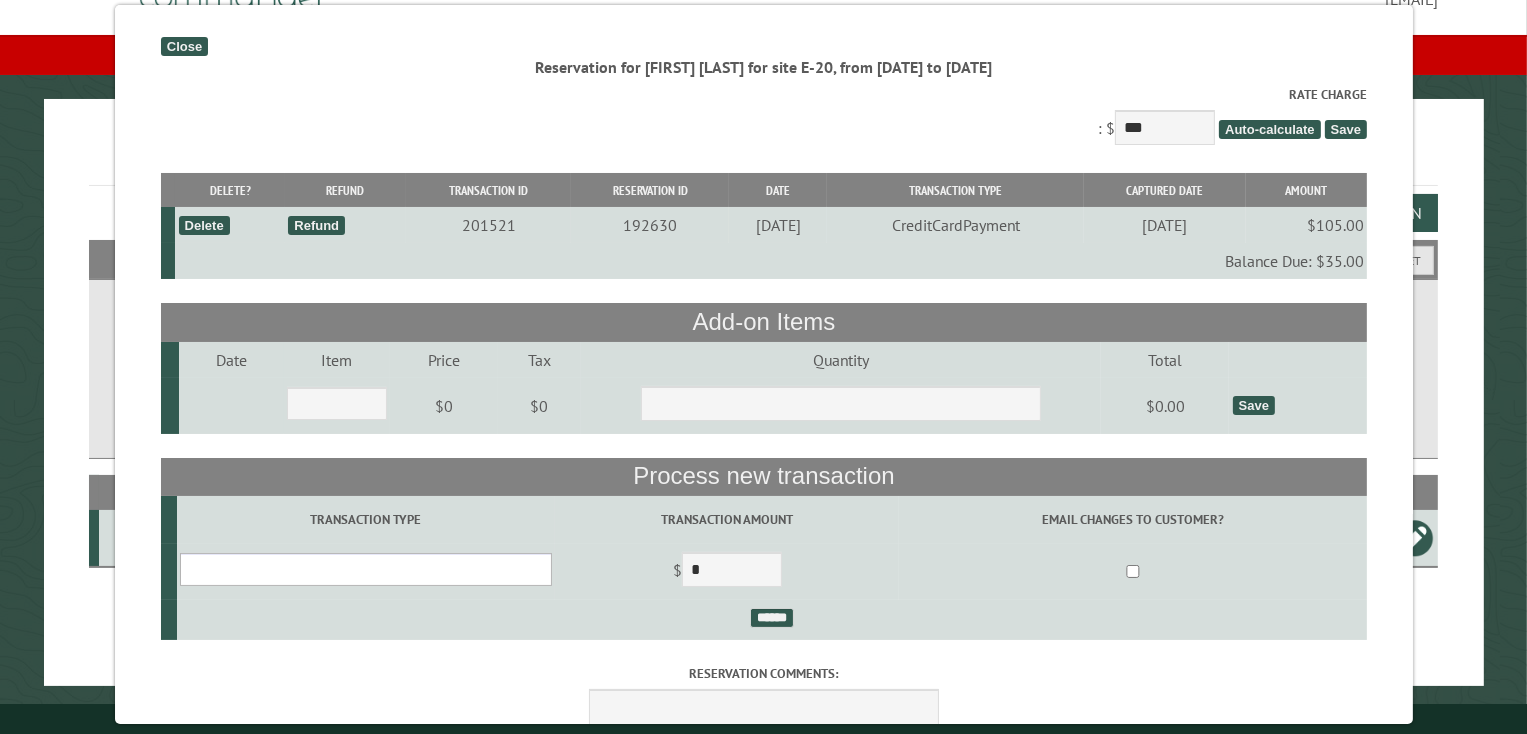 drag, startPoint x: 262, startPoint y: 579, endPoint x: 274, endPoint y: 585, distance: 13.416408 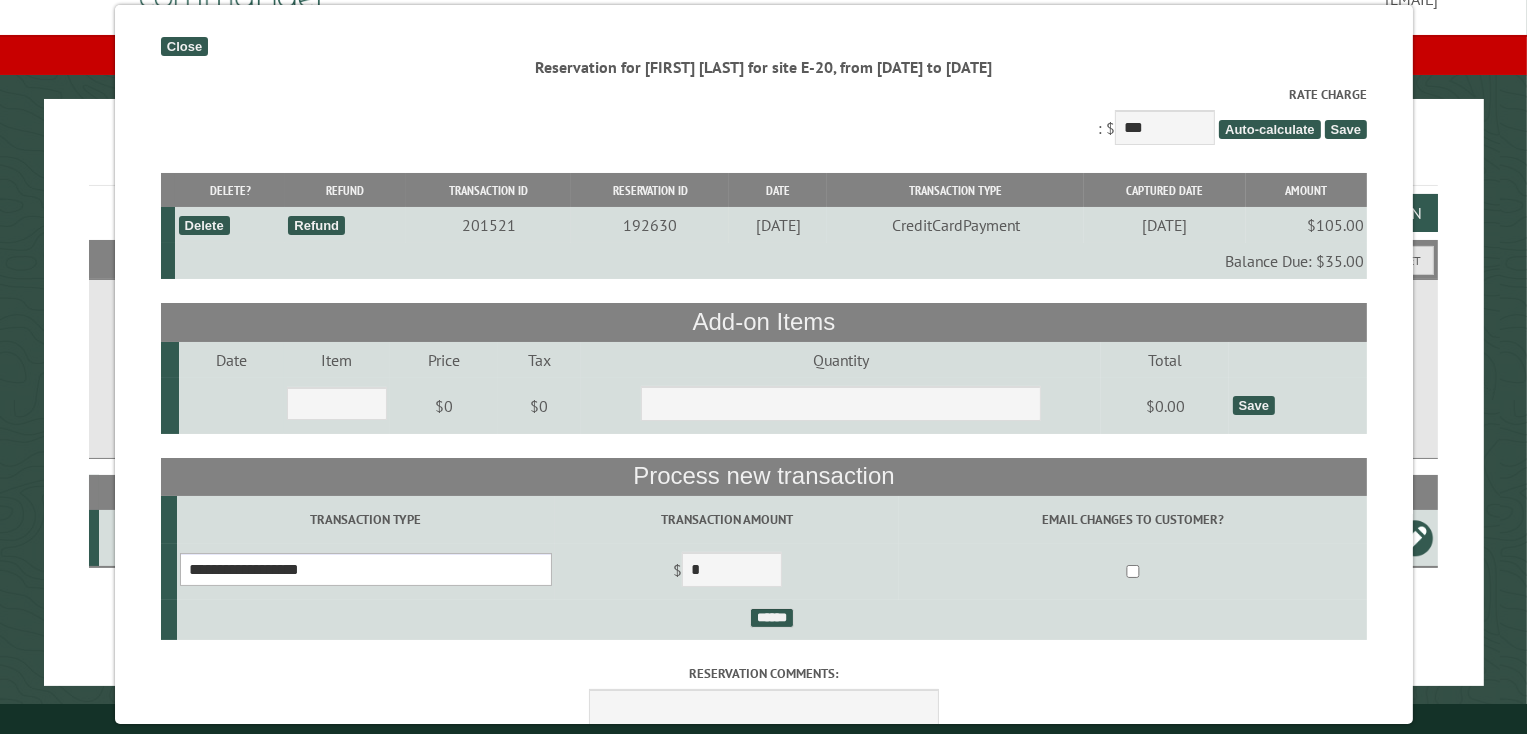click on "**********" at bounding box center (365, 569) 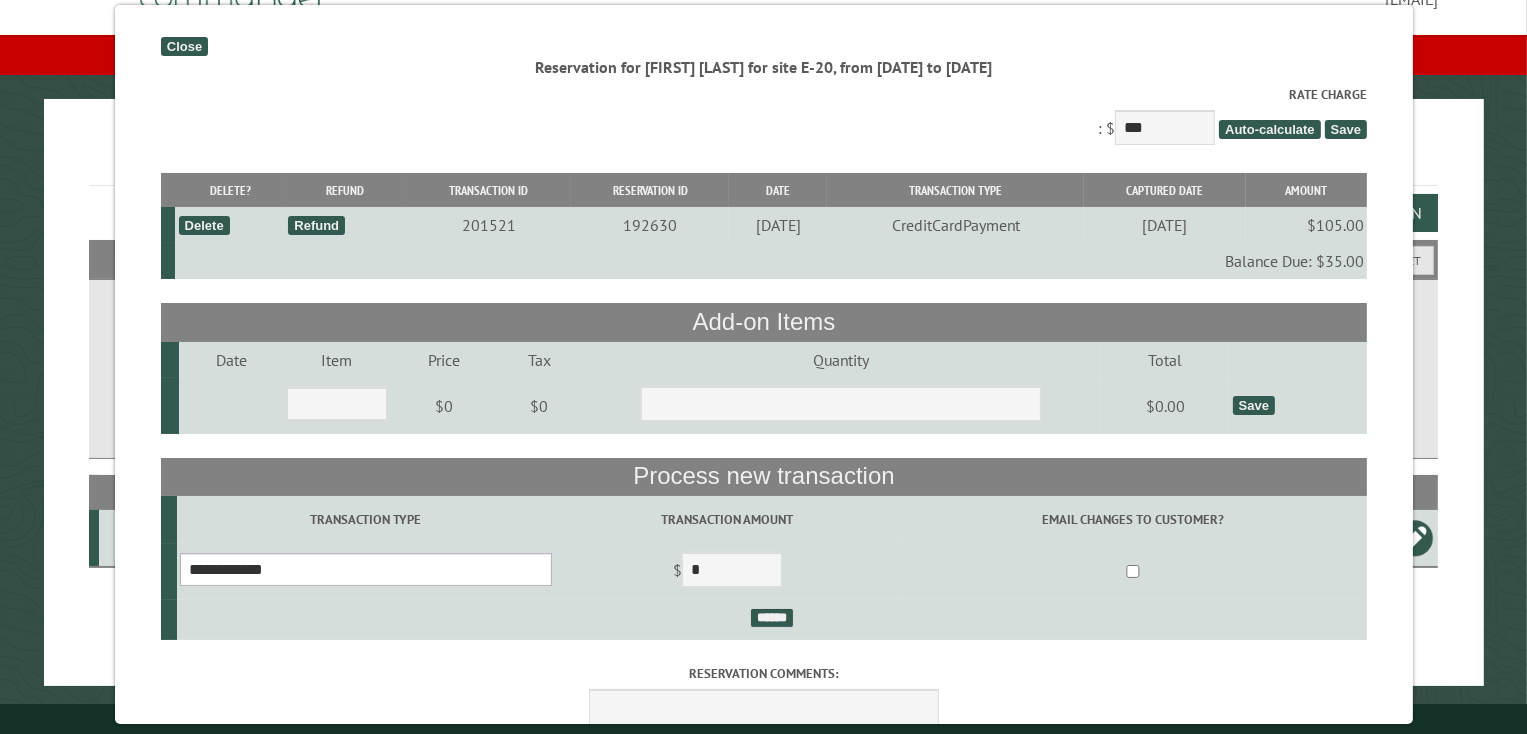 click on "**********" at bounding box center (365, 569) 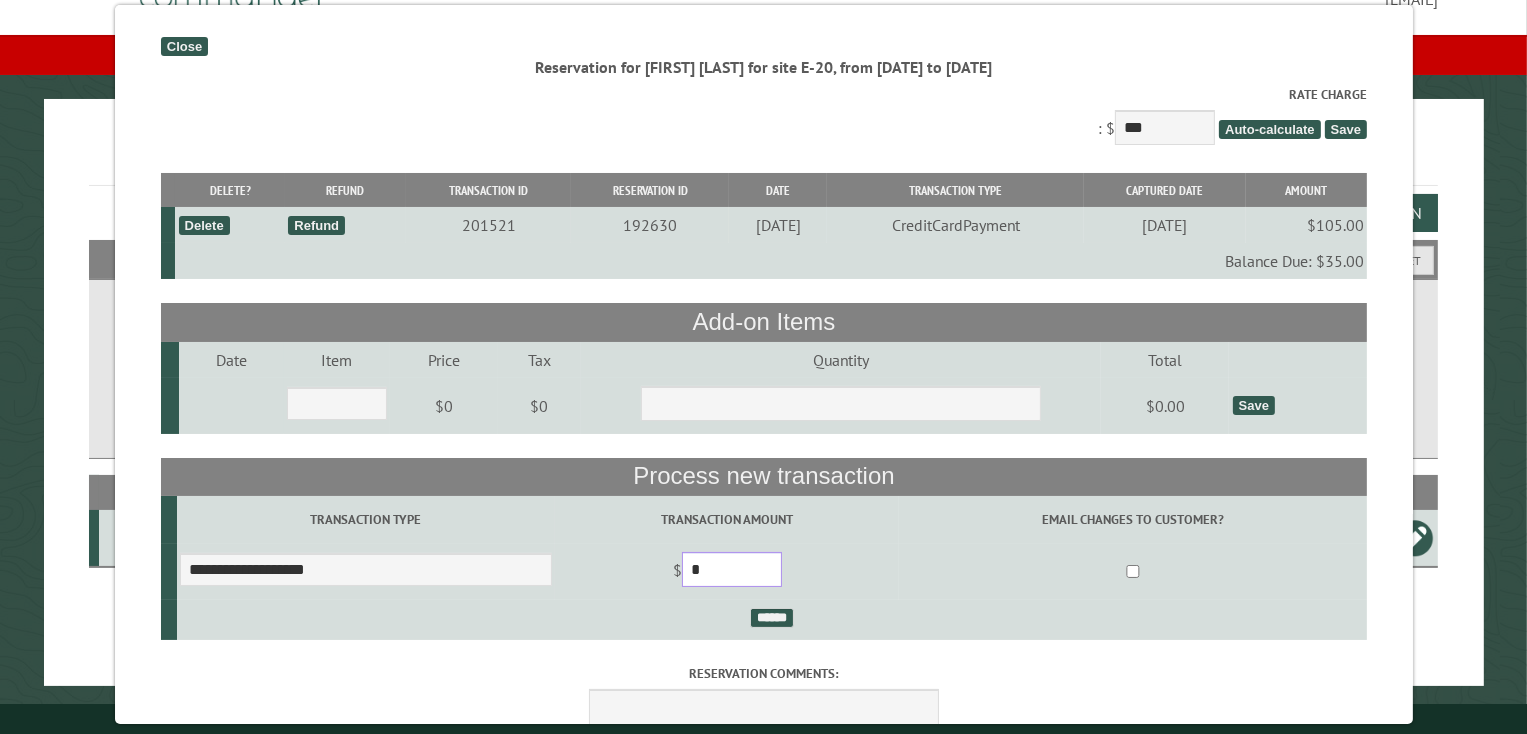 click on "*" at bounding box center [731, 569] 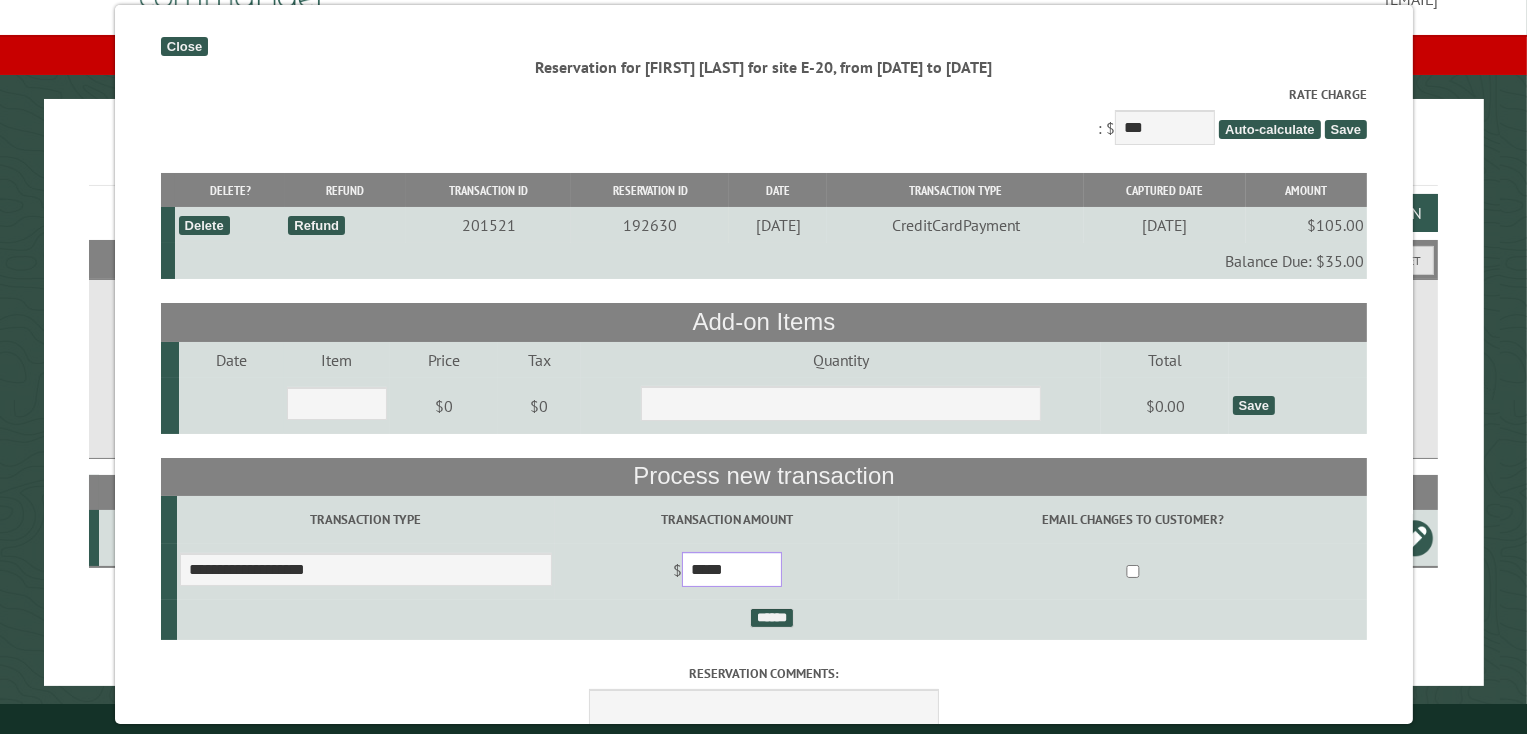 type on "*****" 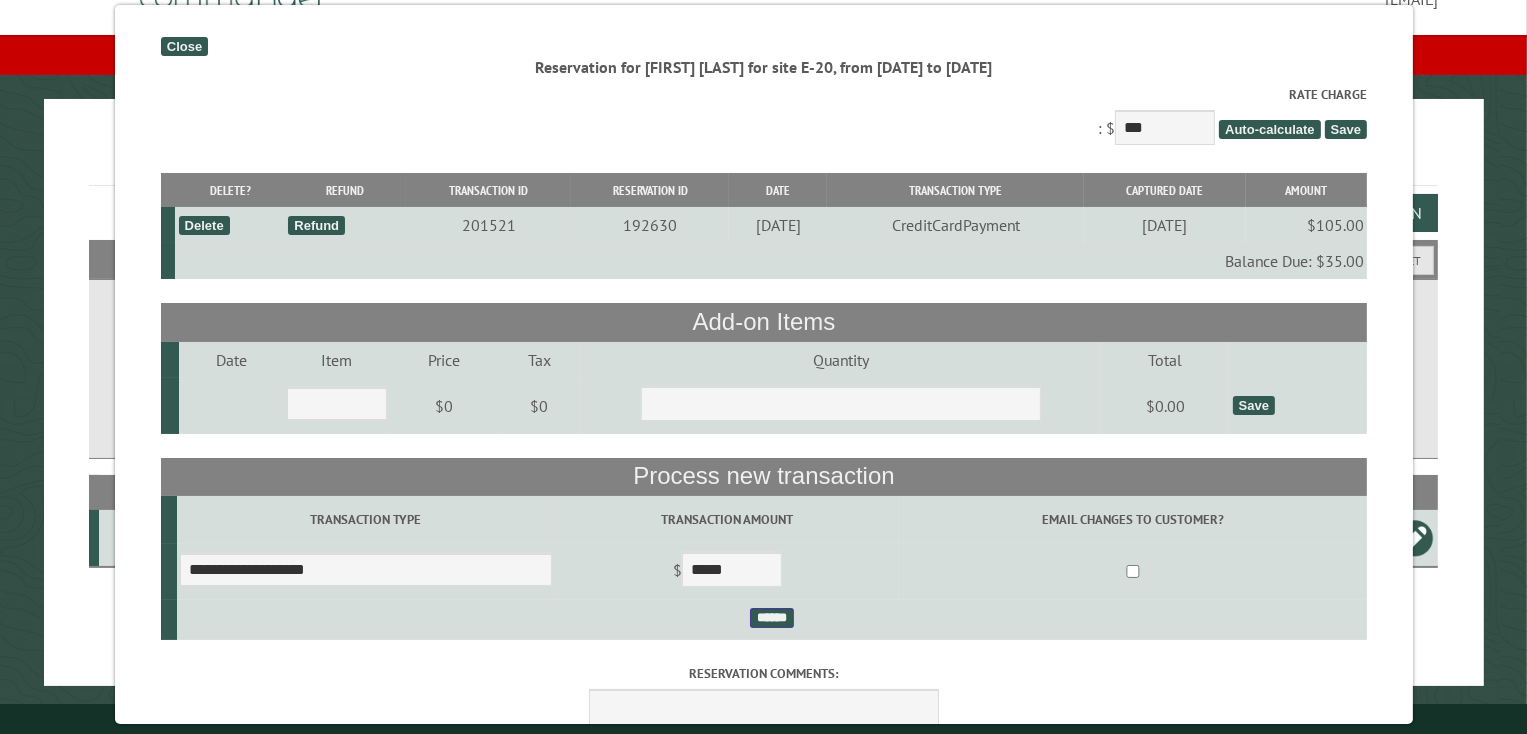 click on "******" at bounding box center (771, 618) 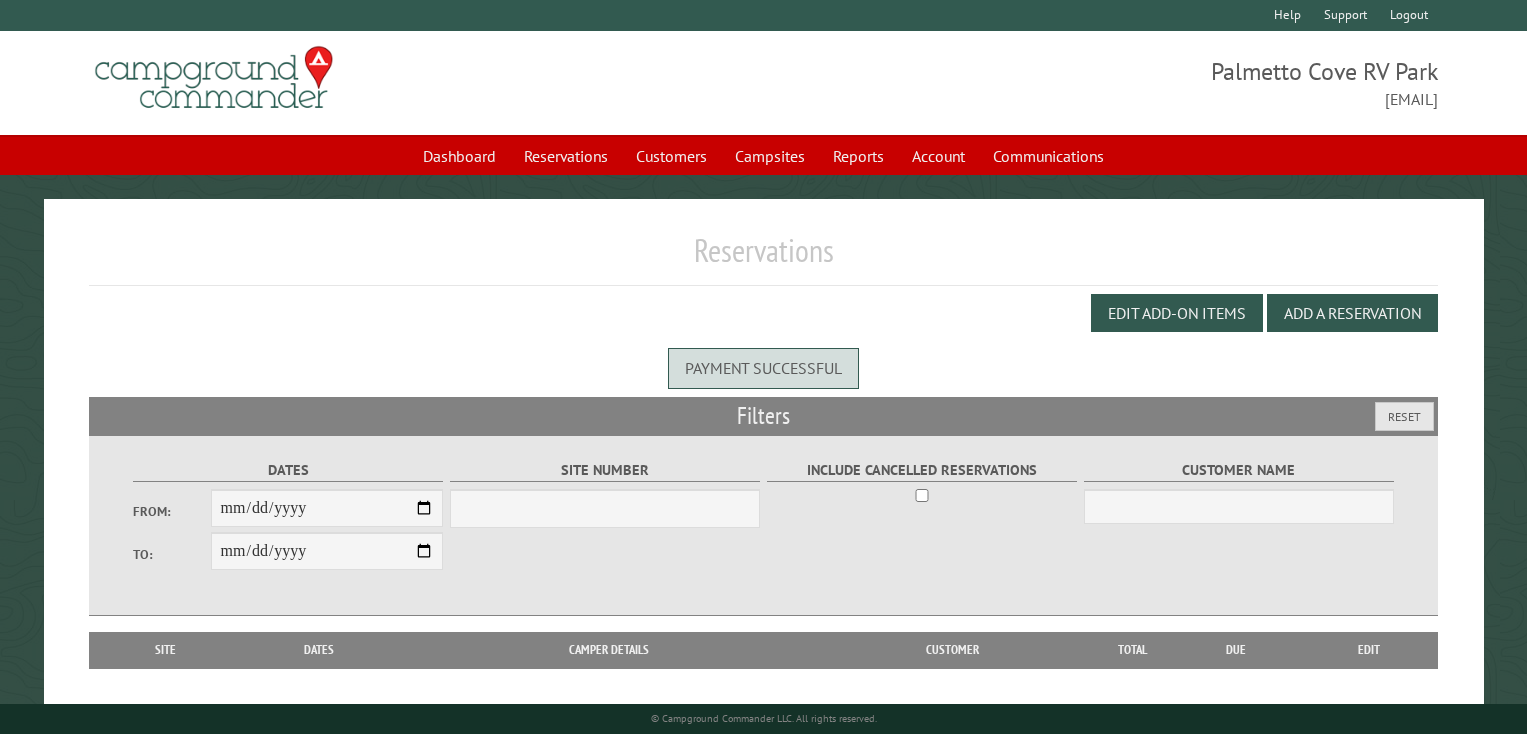 scroll, scrollTop: 0, scrollLeft: 0, axis: both 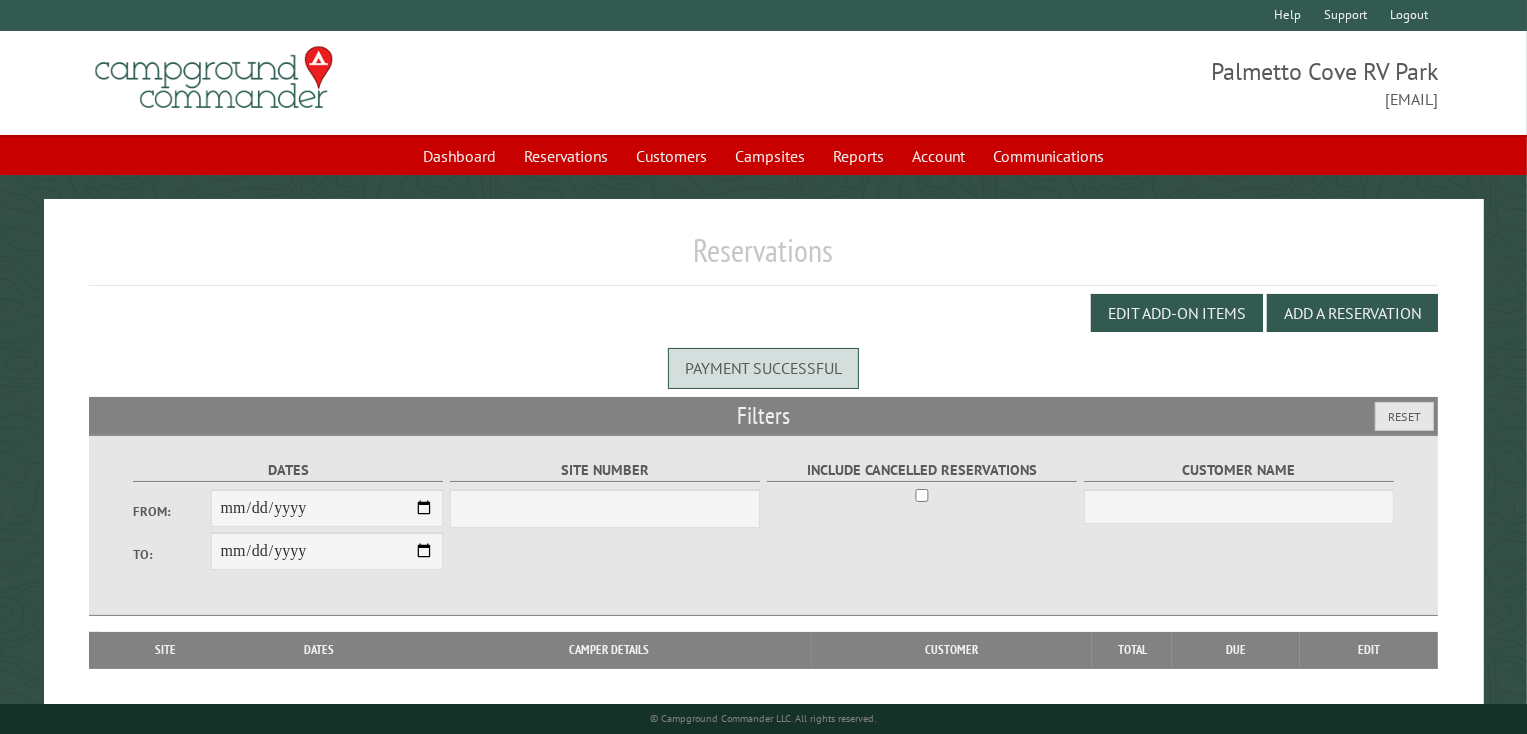 select on "***" 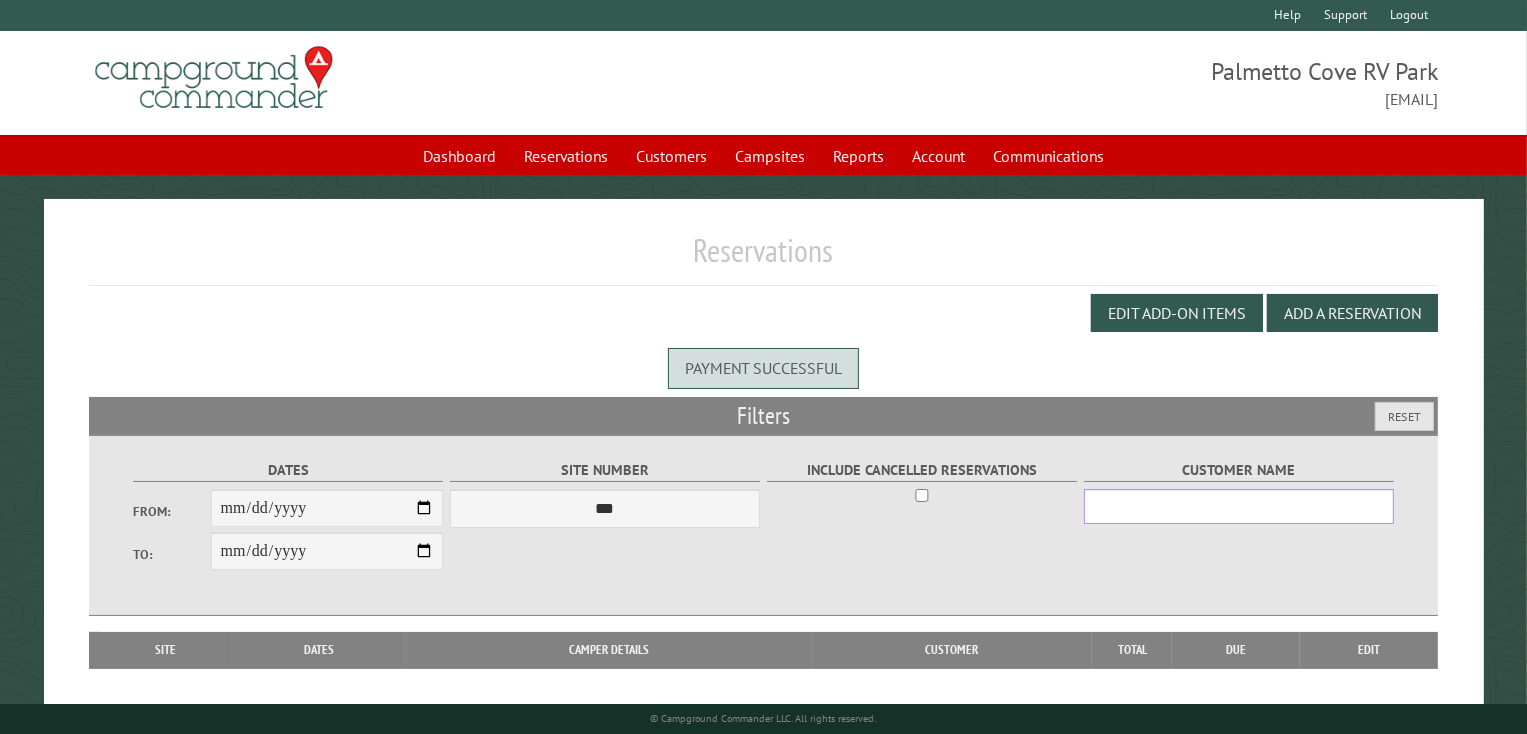 click on "Customer Name" at bounding box center [1239, 506] 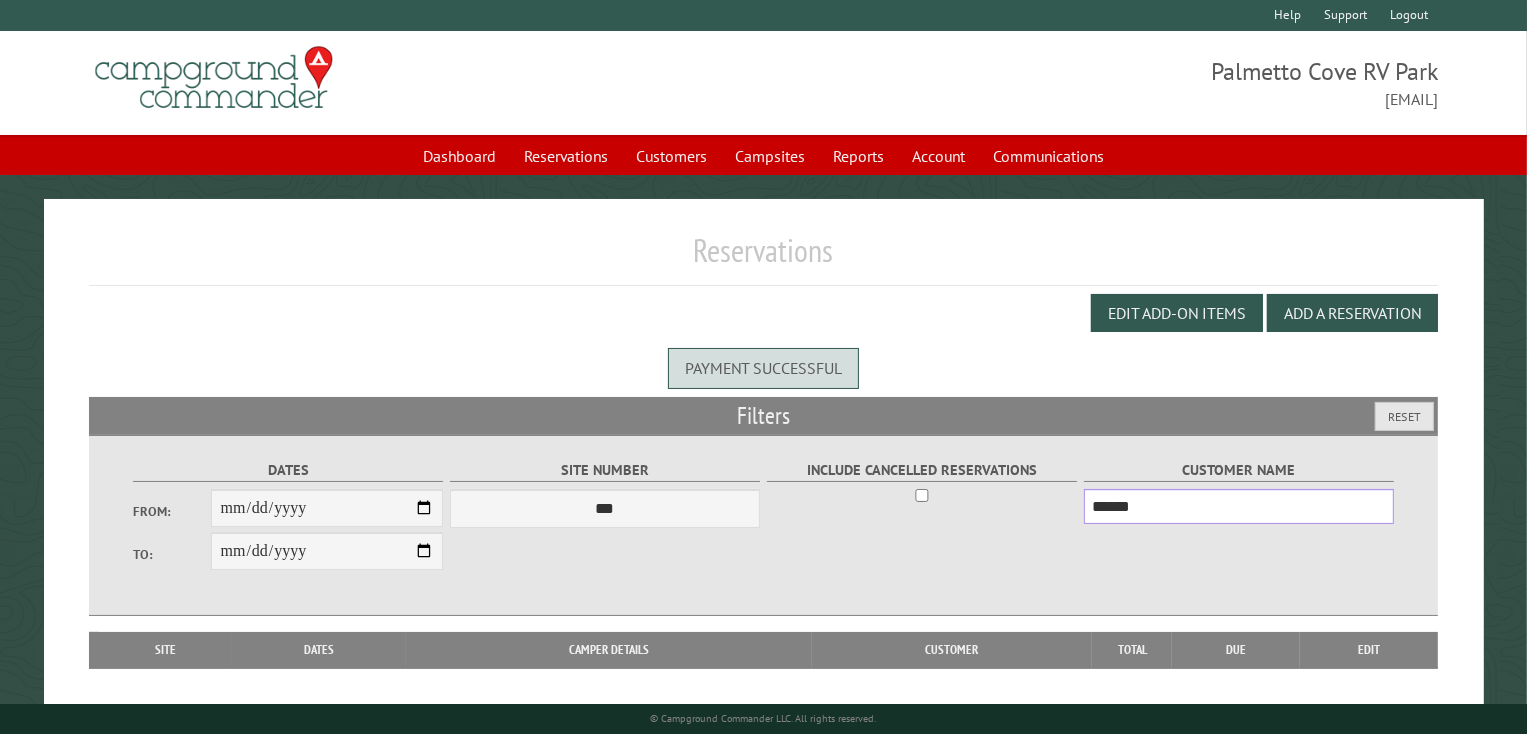 type on "******" 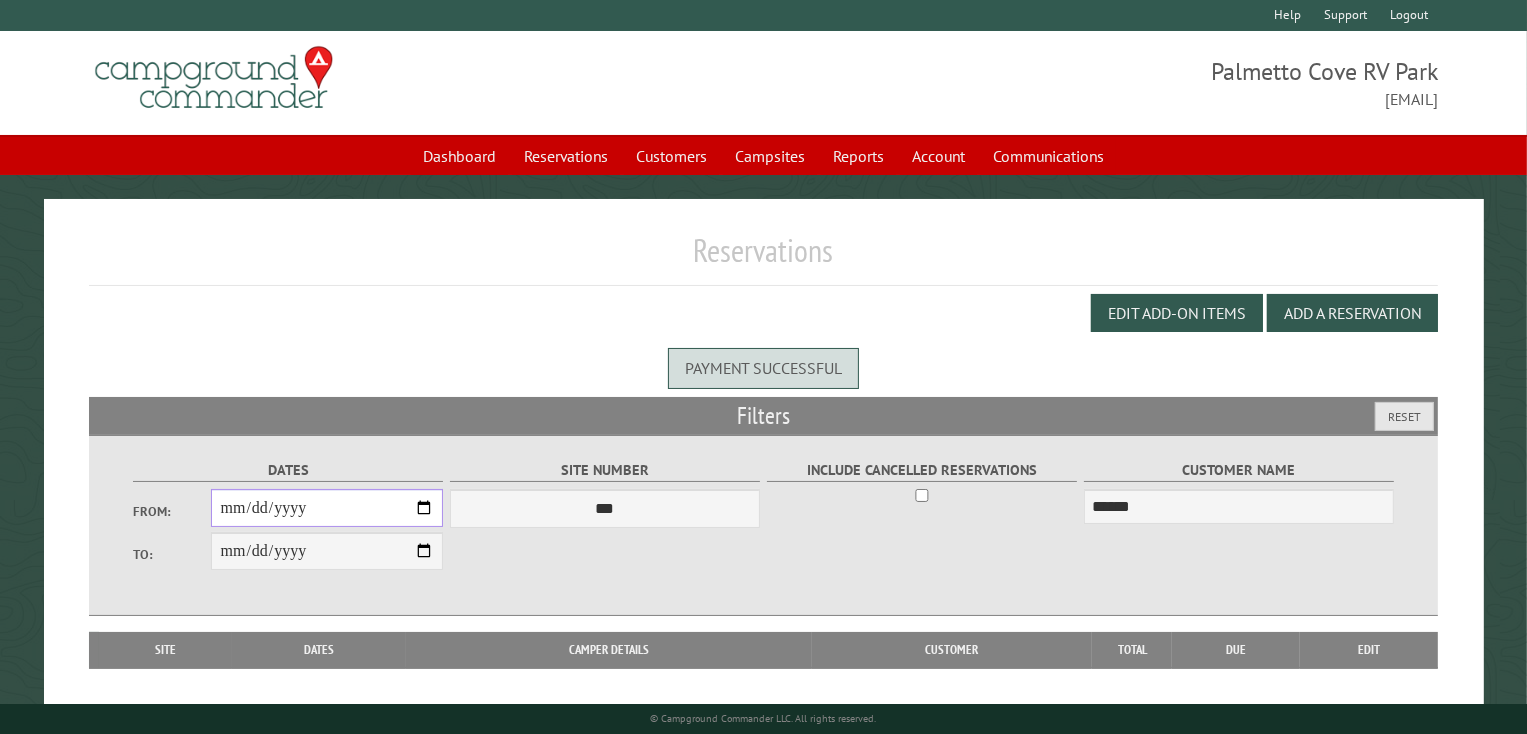 click on "From:" at bounding box center [327, 508] 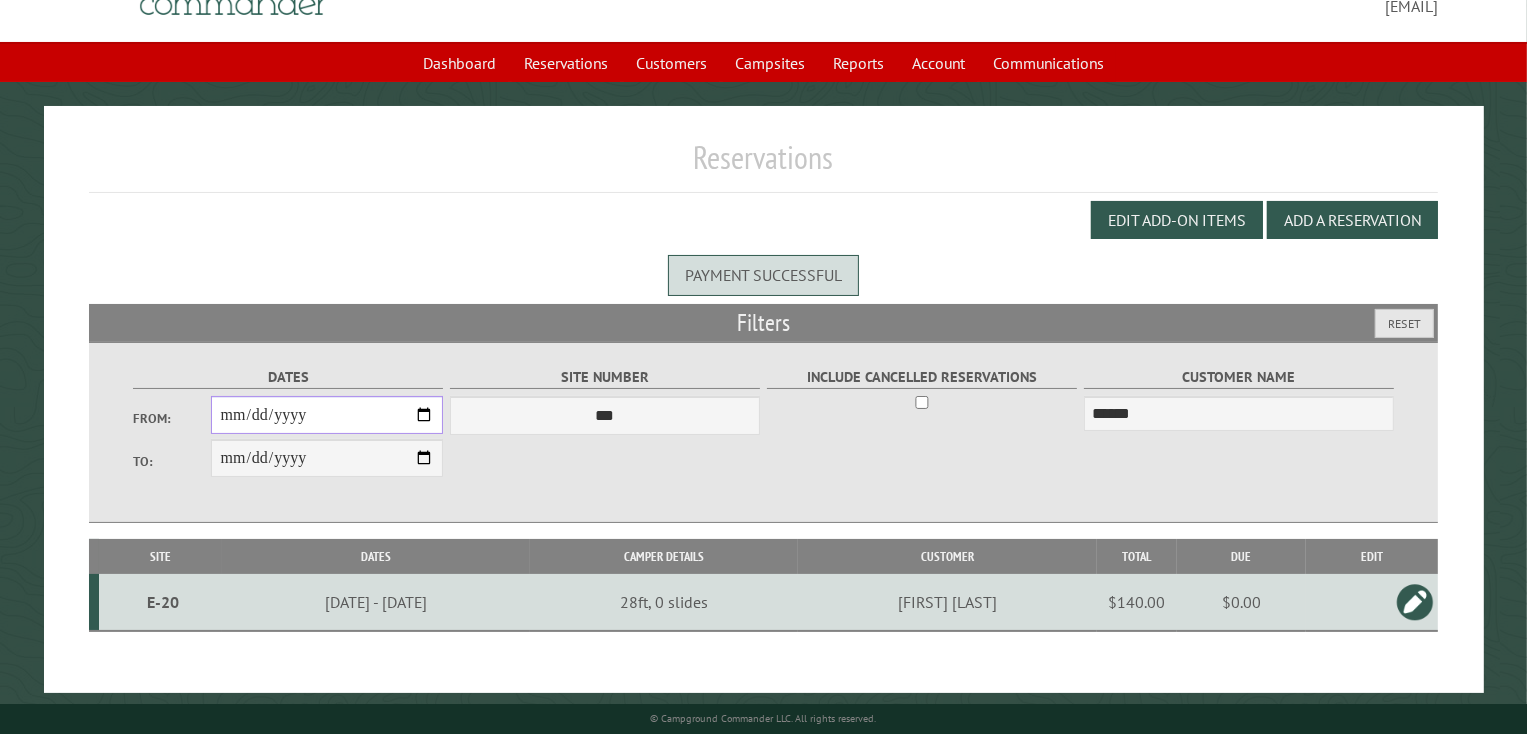scroll, scrollTop: 100, scrollLeft: 0, axis: vertical 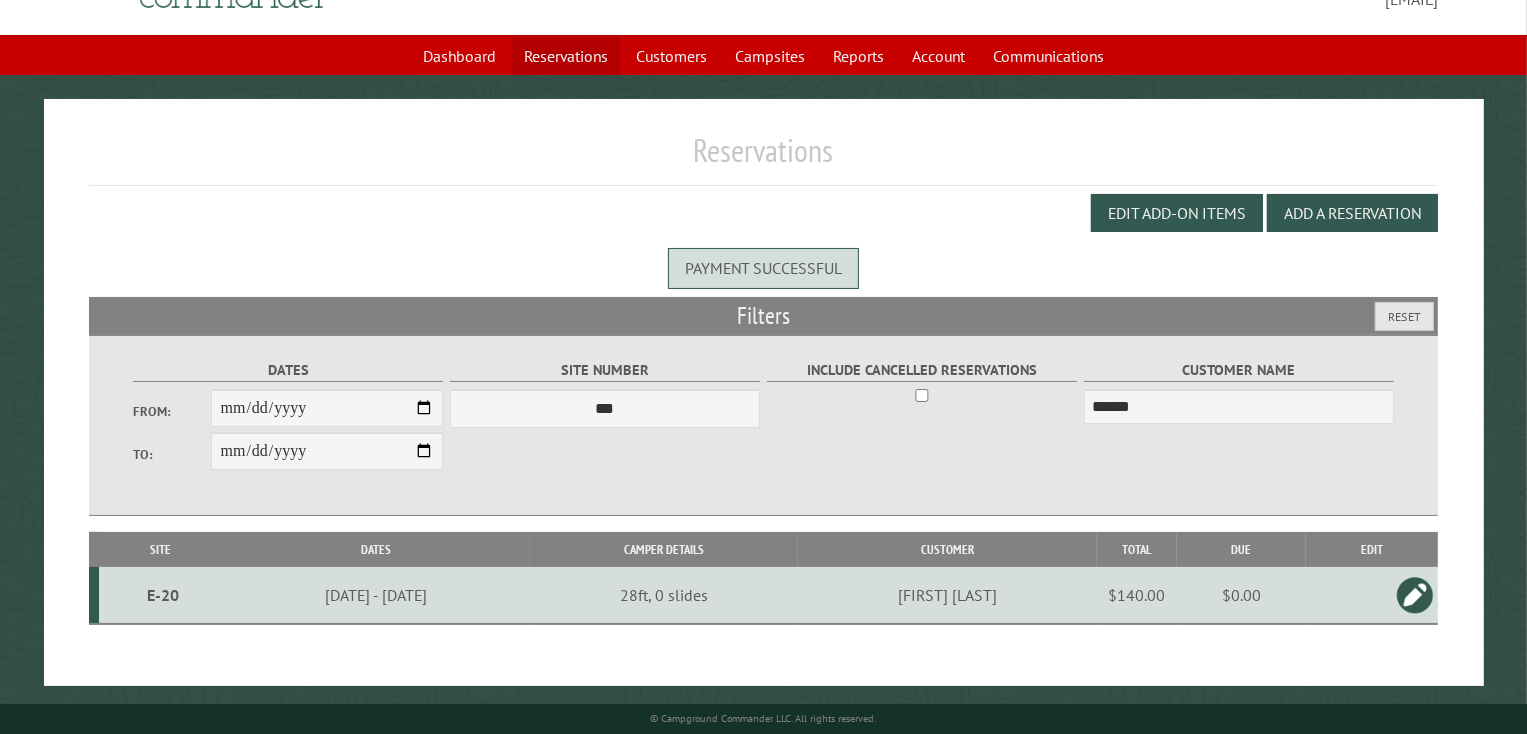 click on "Reservations" at bounding box center (566, 56) 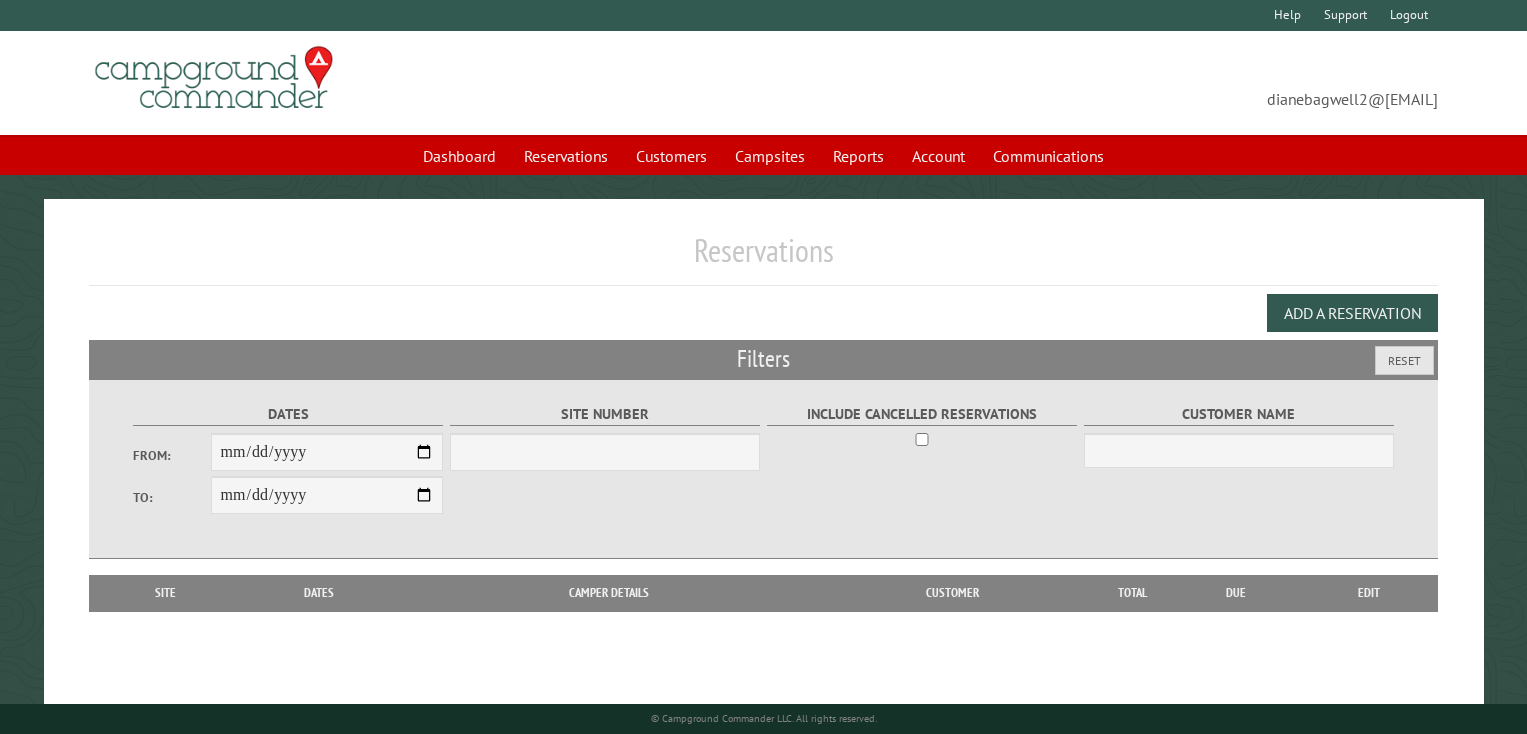 scroll, scrollTop: 0, scrollLeft: 0, axis: both 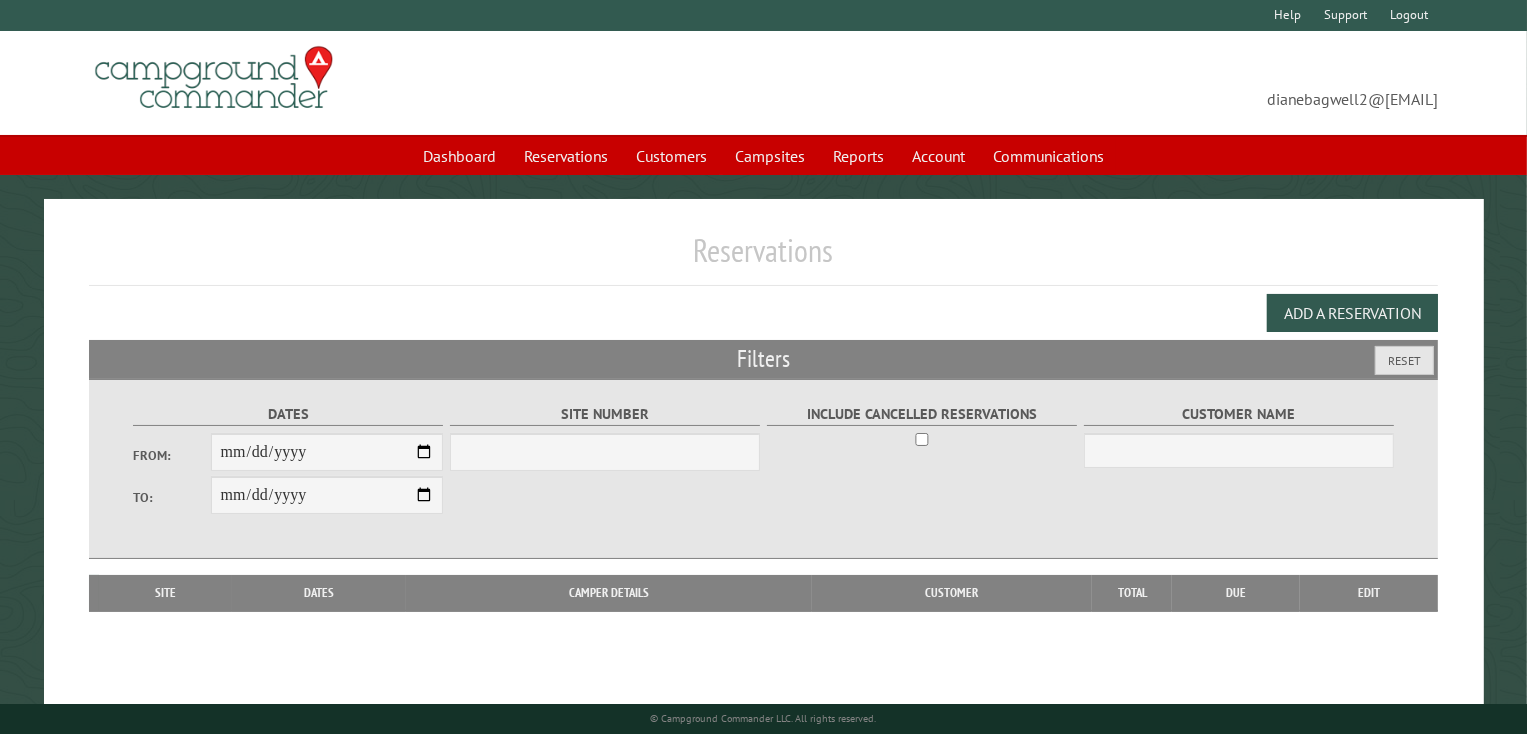 select on "***" 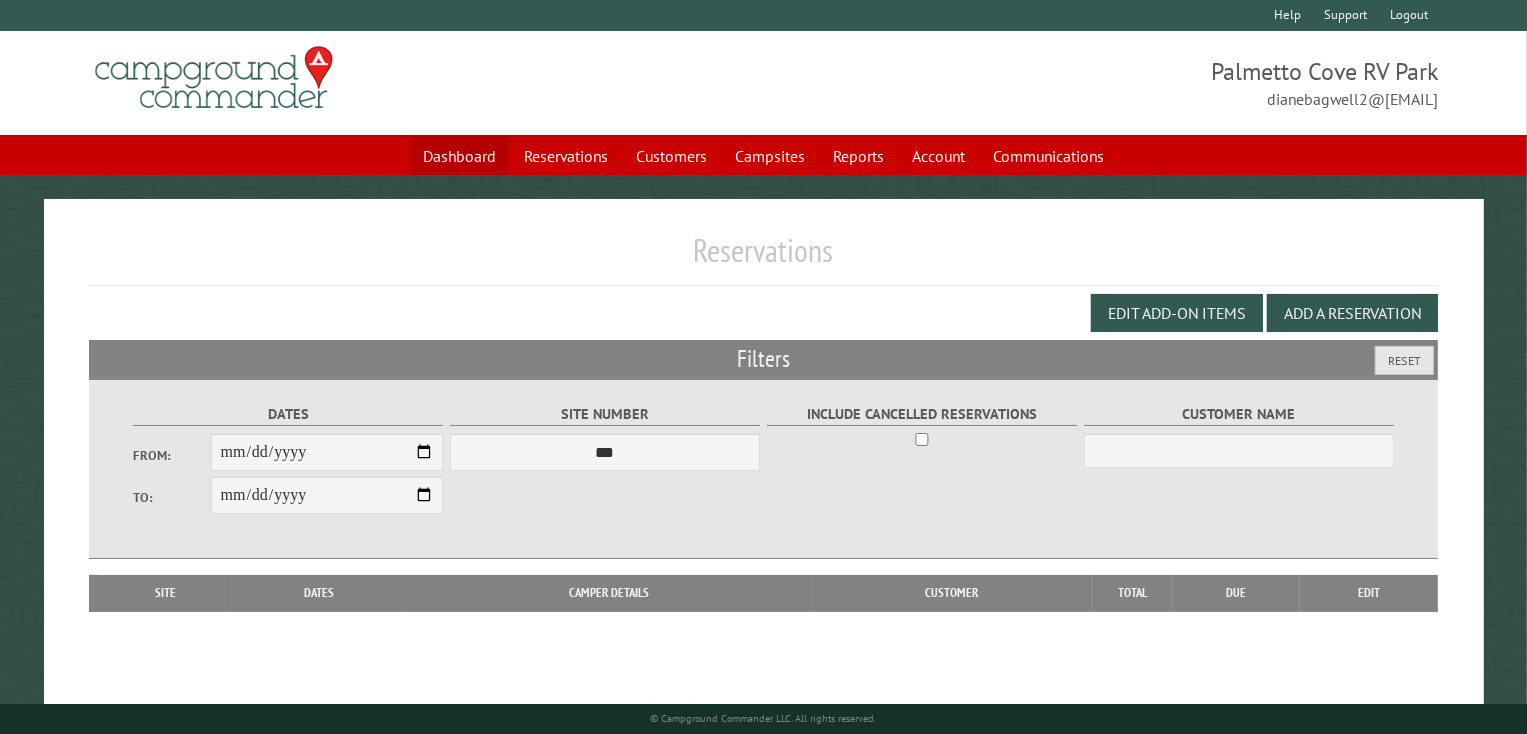 click on "Dashboard" at bounding box center (459, 156) 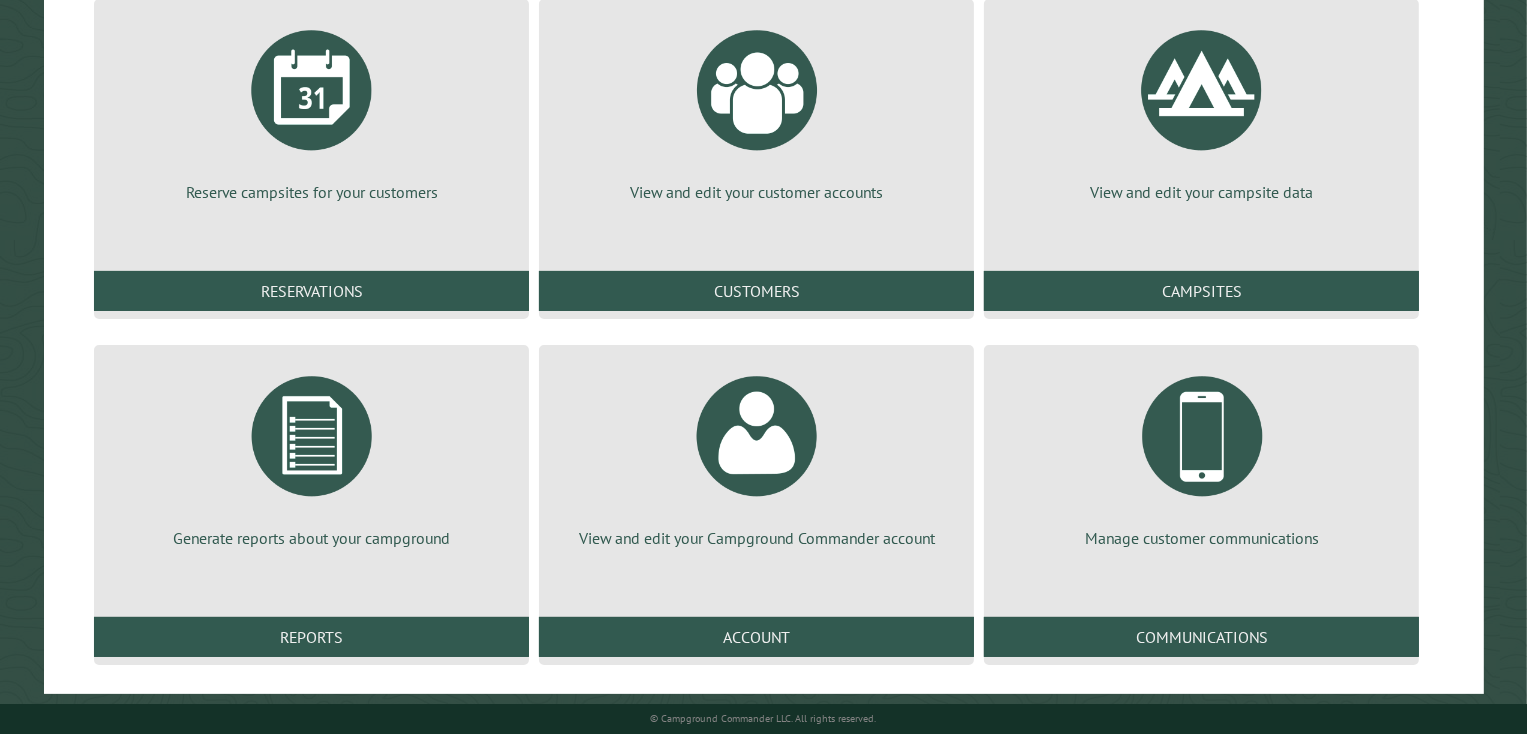 scroll, scrollTop: 267, scrollLeft: 0, axis: vertical 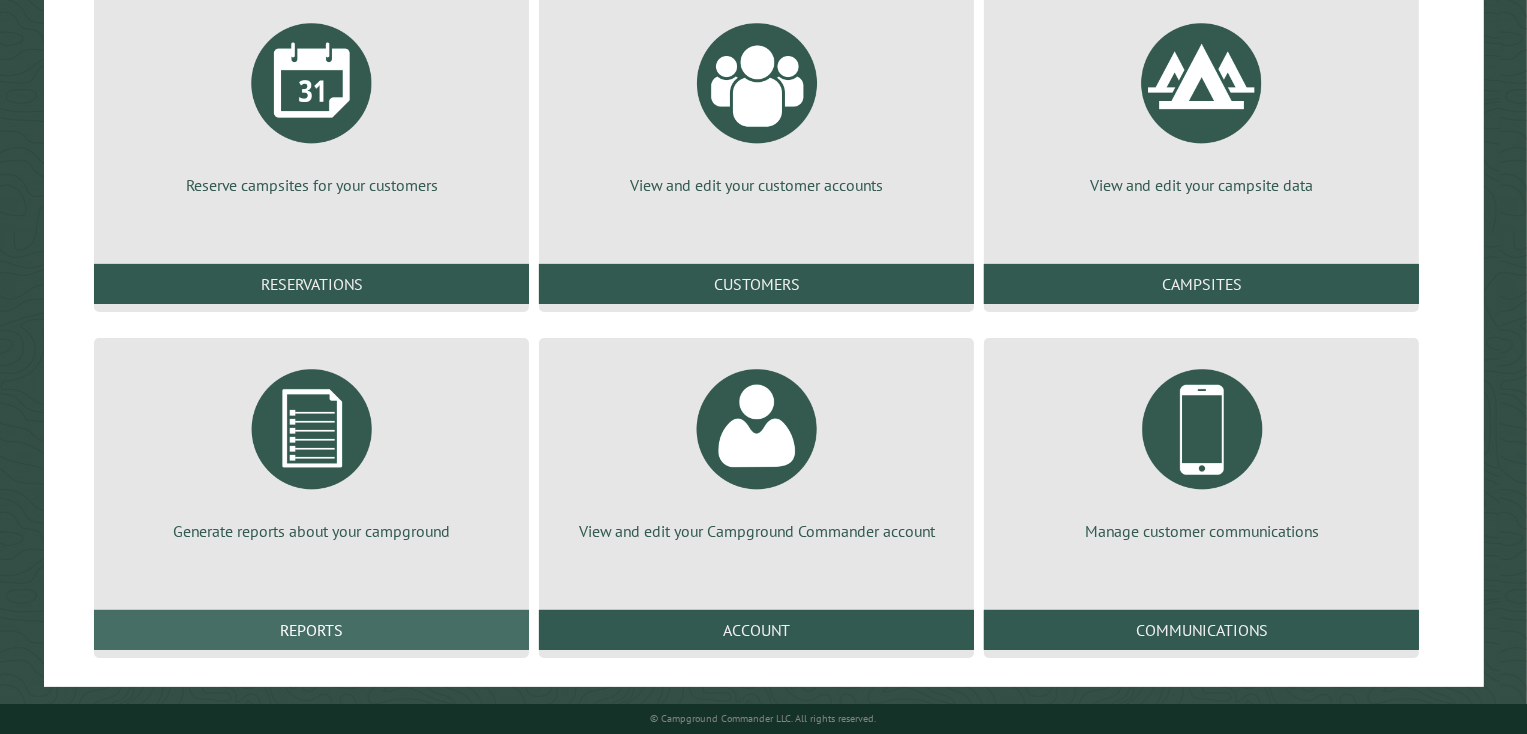 click on "Reports" at bounding box center (311, 630) 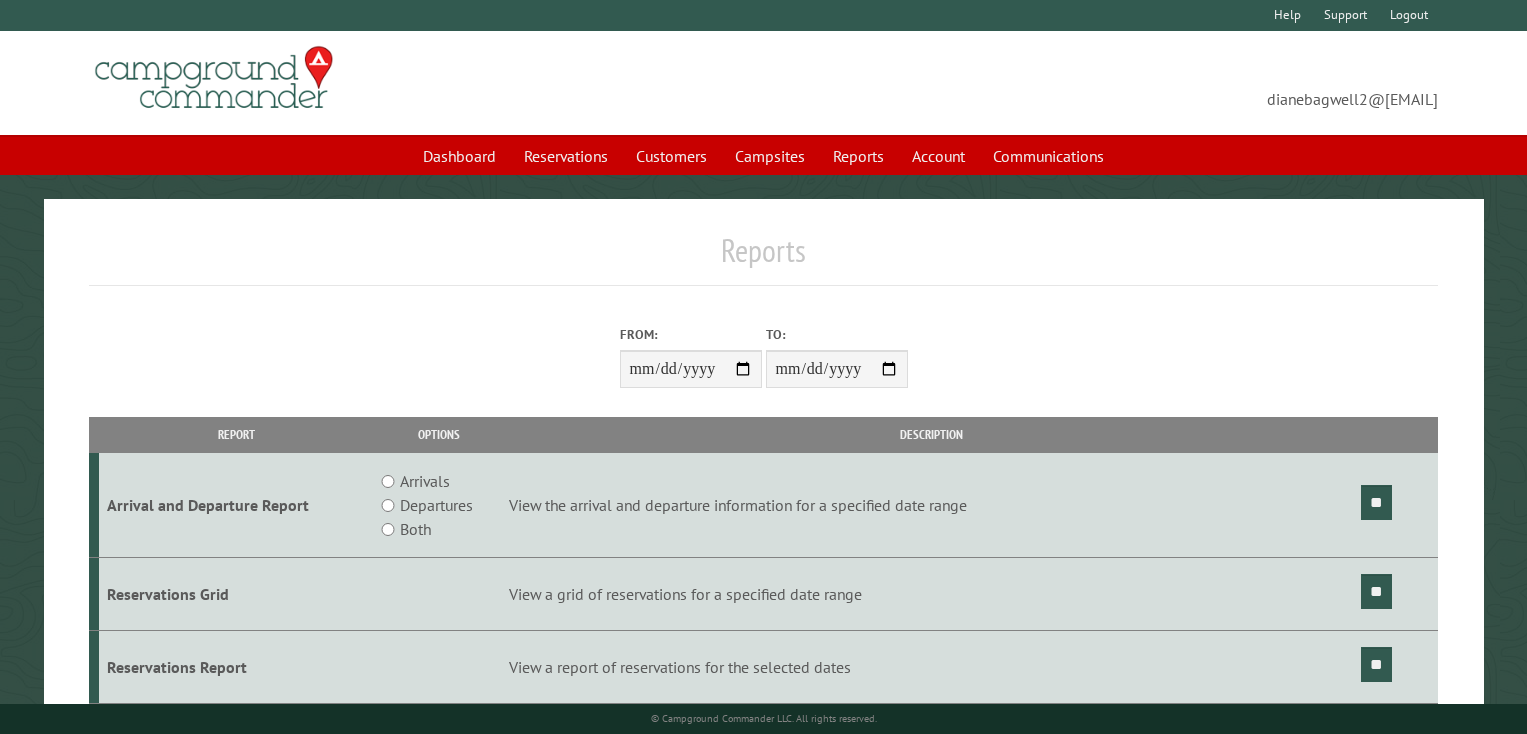 scroll, scrollTop: 0, scrollLeft: 0, axis: both 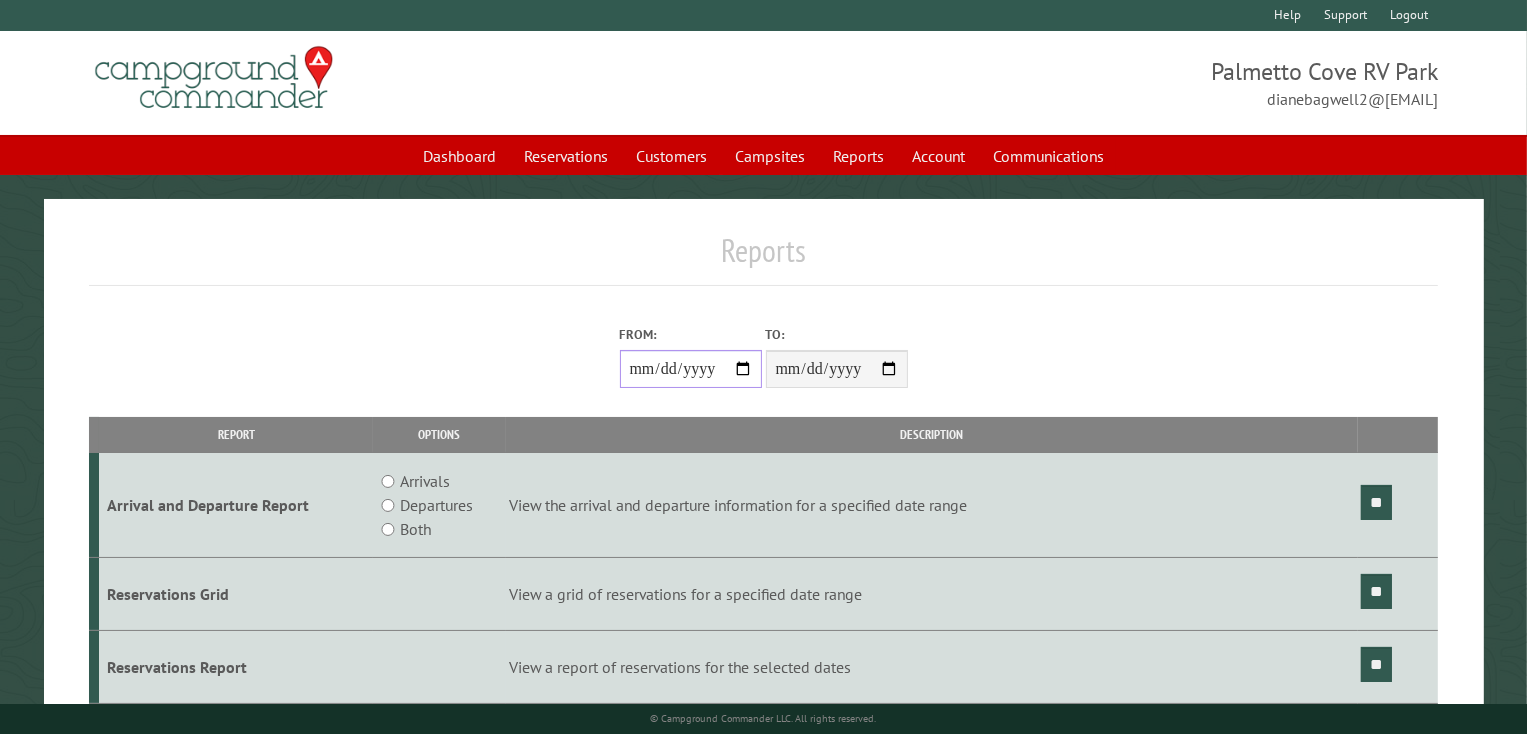 click on "From:" at bounding box center [691, 369] 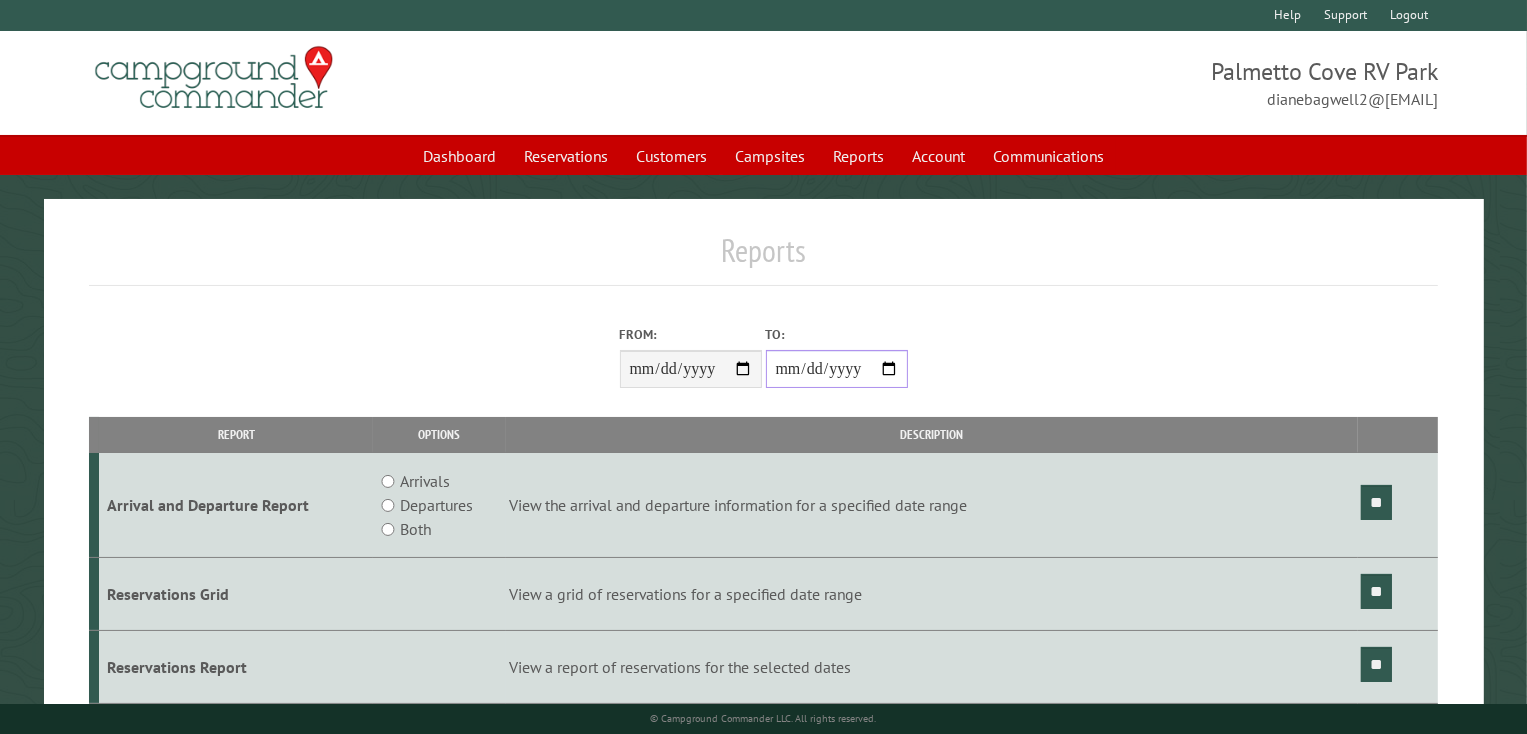 click on "**********" at bounding box center (837, 369) 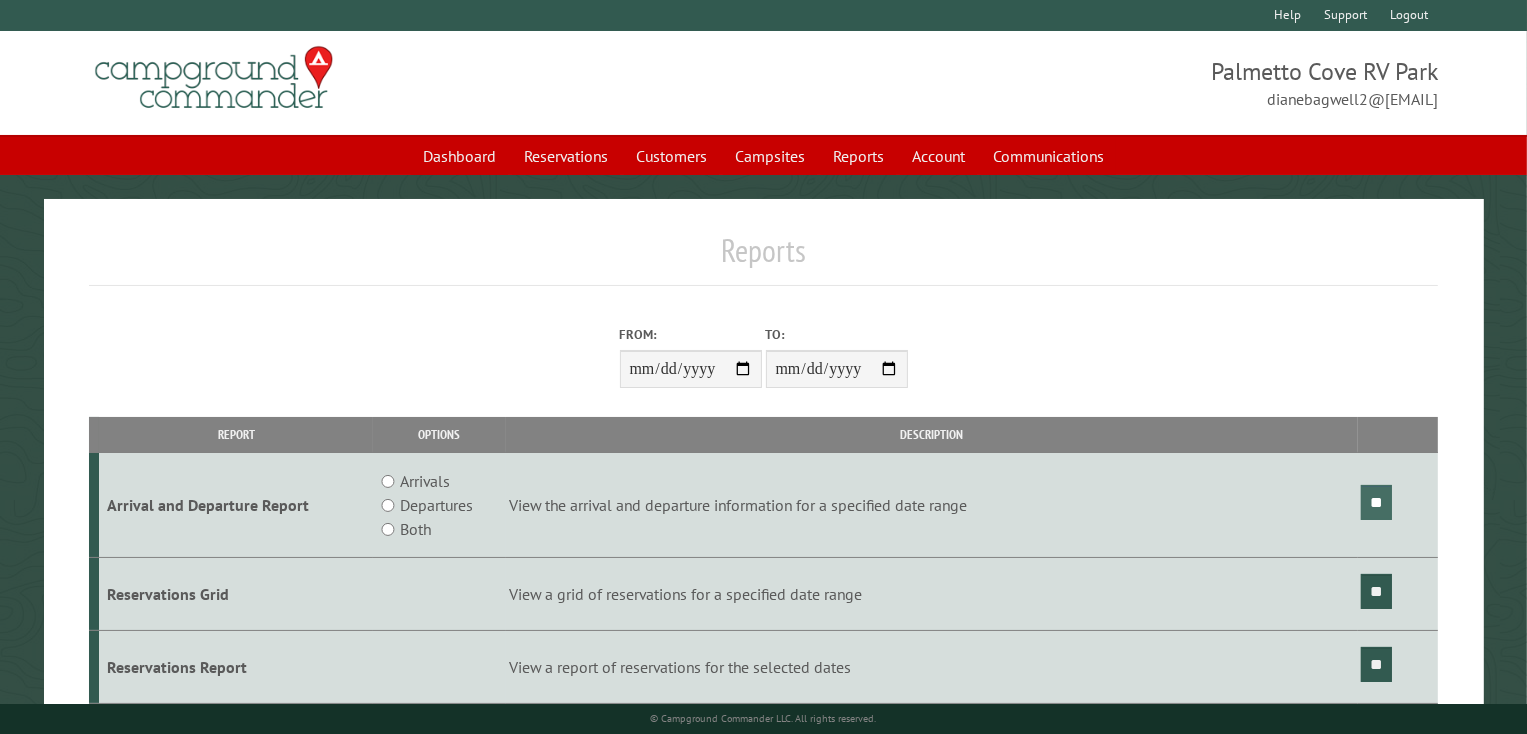 click on "**" at bounding box center (1376, 502) 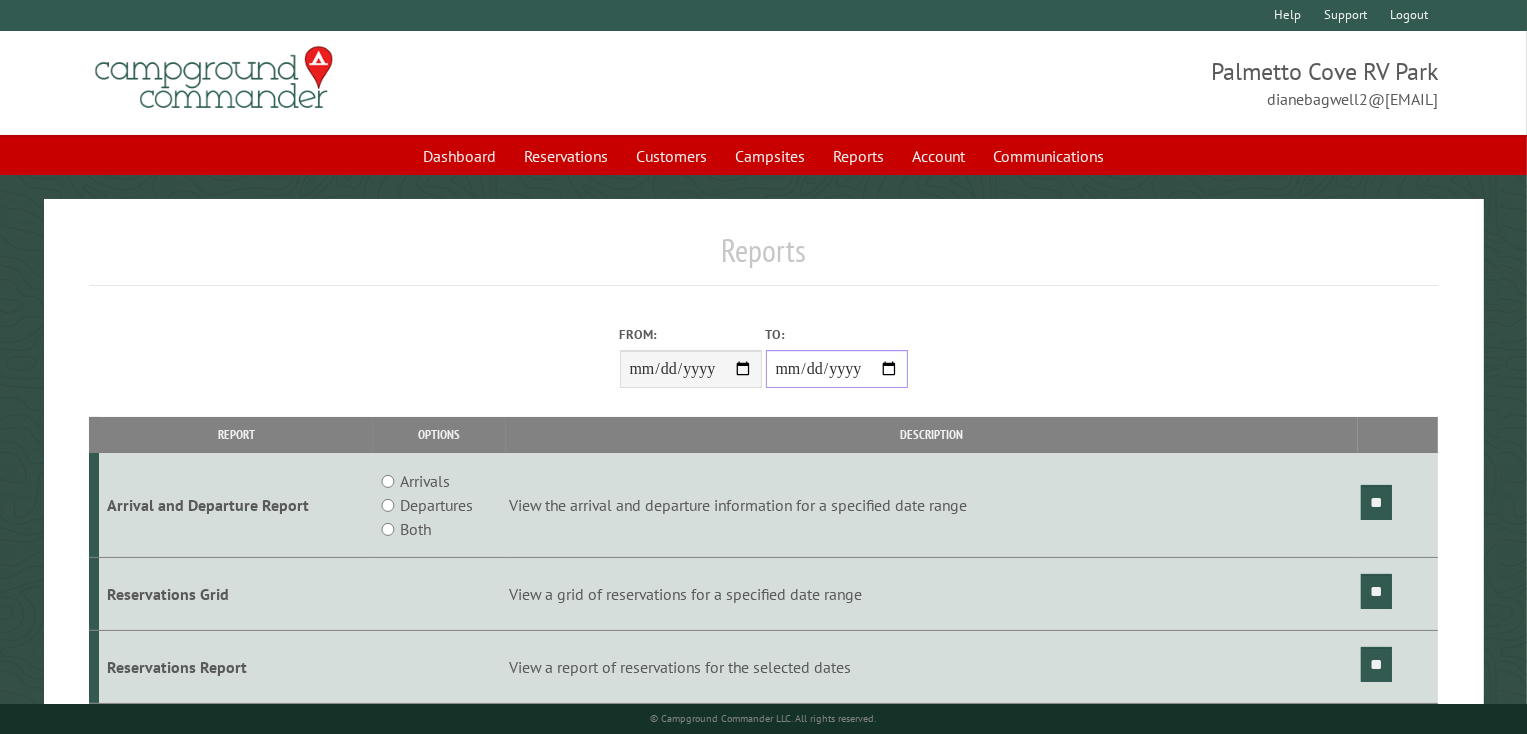 click on "**********" at bounding box center [837, 369] 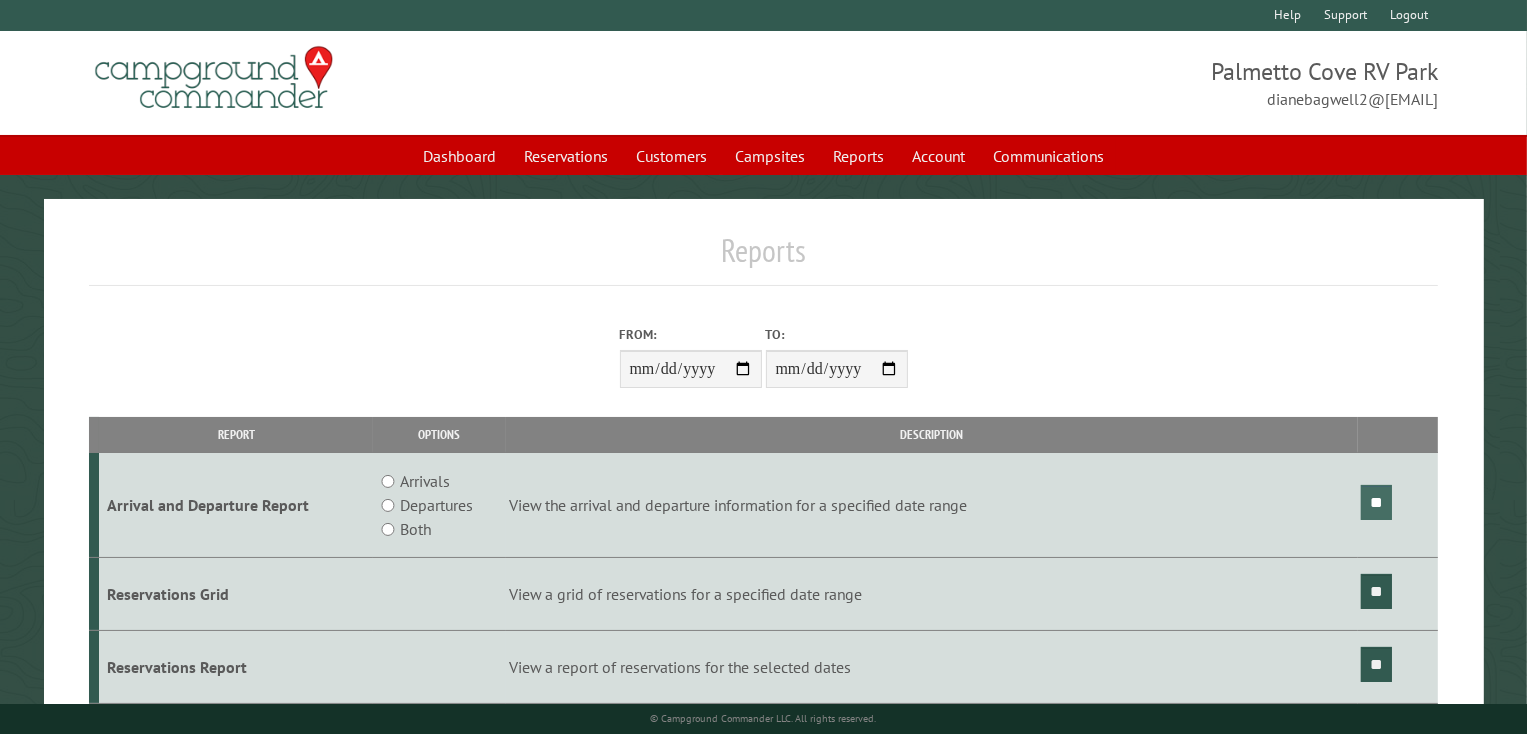 click on "**" at bounding box center [1376, 502] 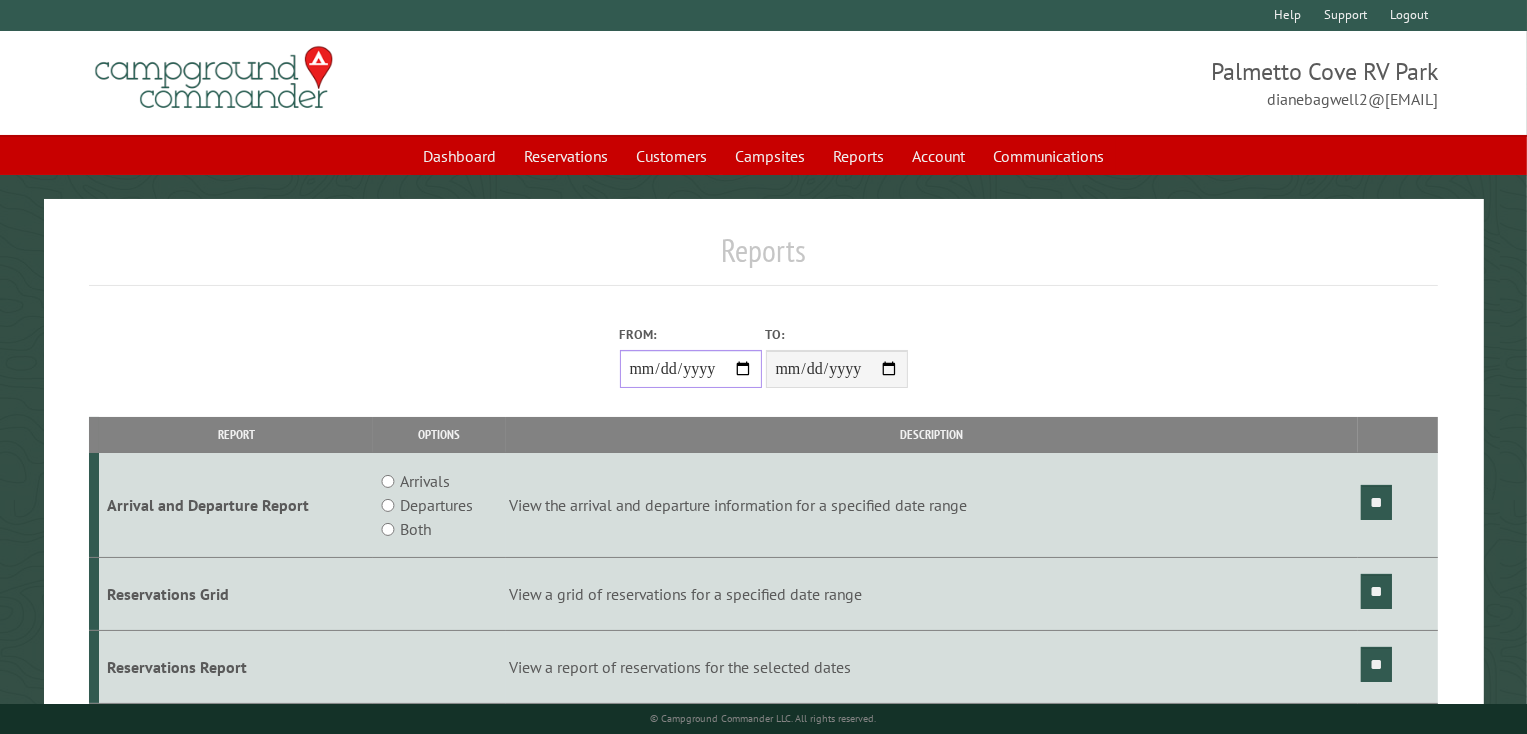 click on "**********" at bounding box center [691, 369] 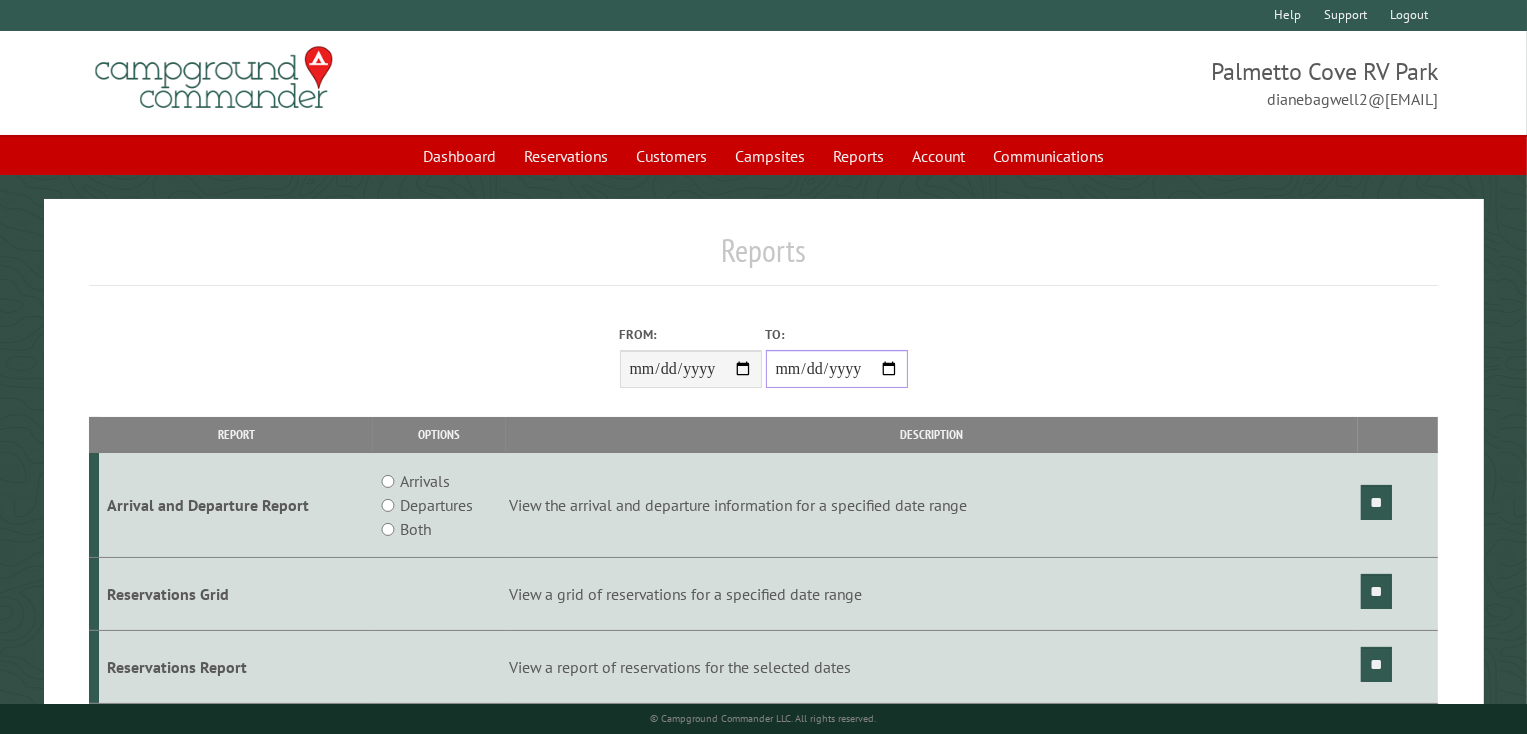 click on "**********" at bounding box center (837, 369) 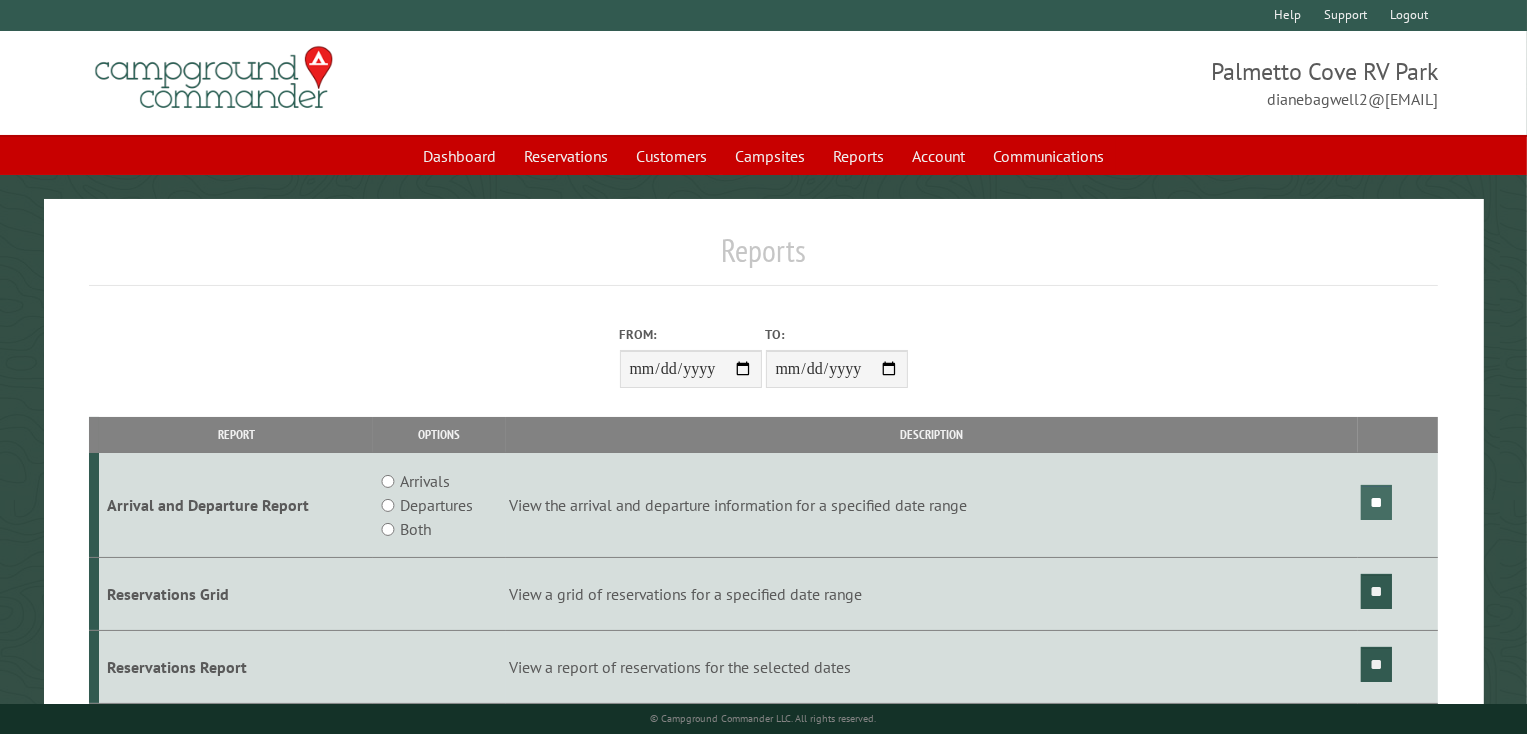 click on "**" at bounding box center [1376, 502] 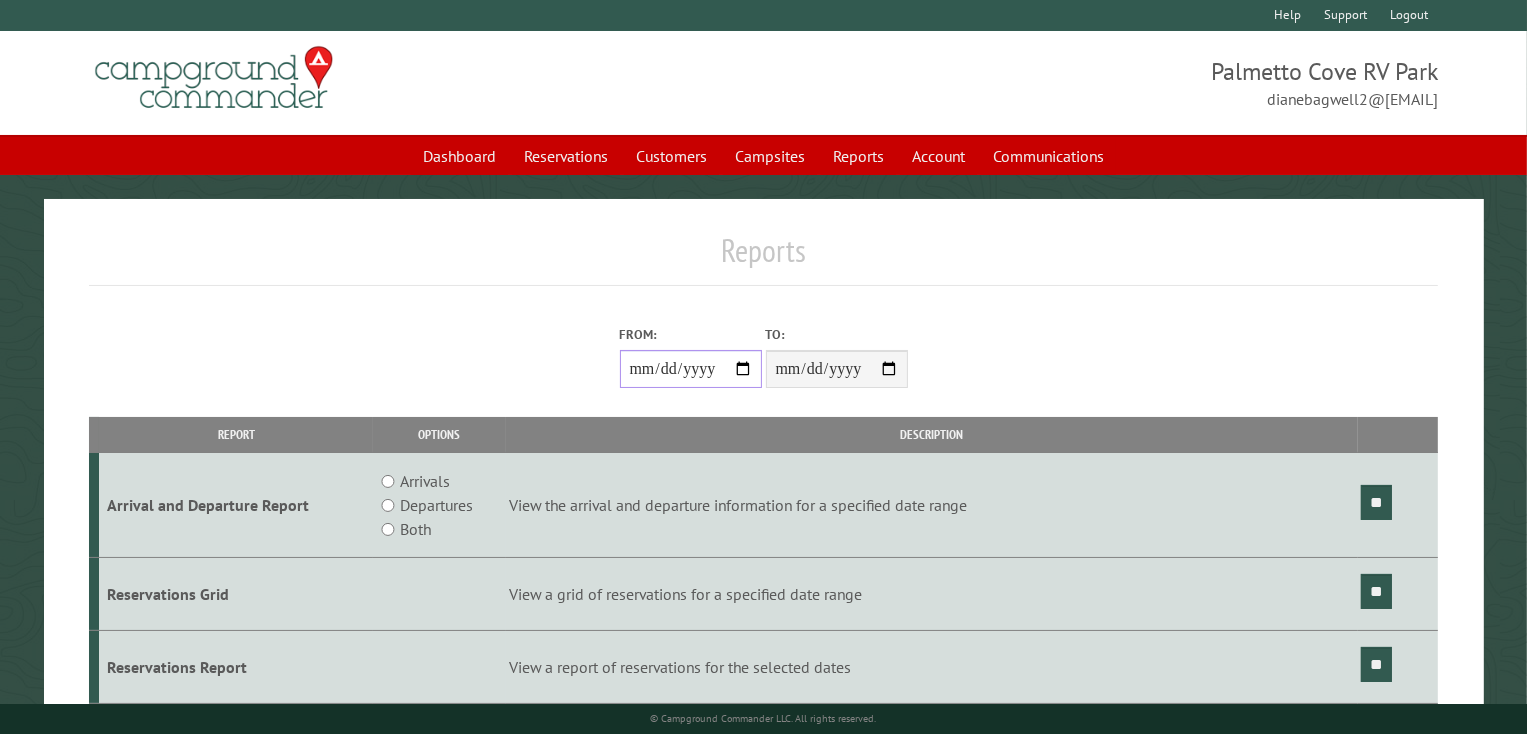 click on "**********" at bounding box center (691, 369) 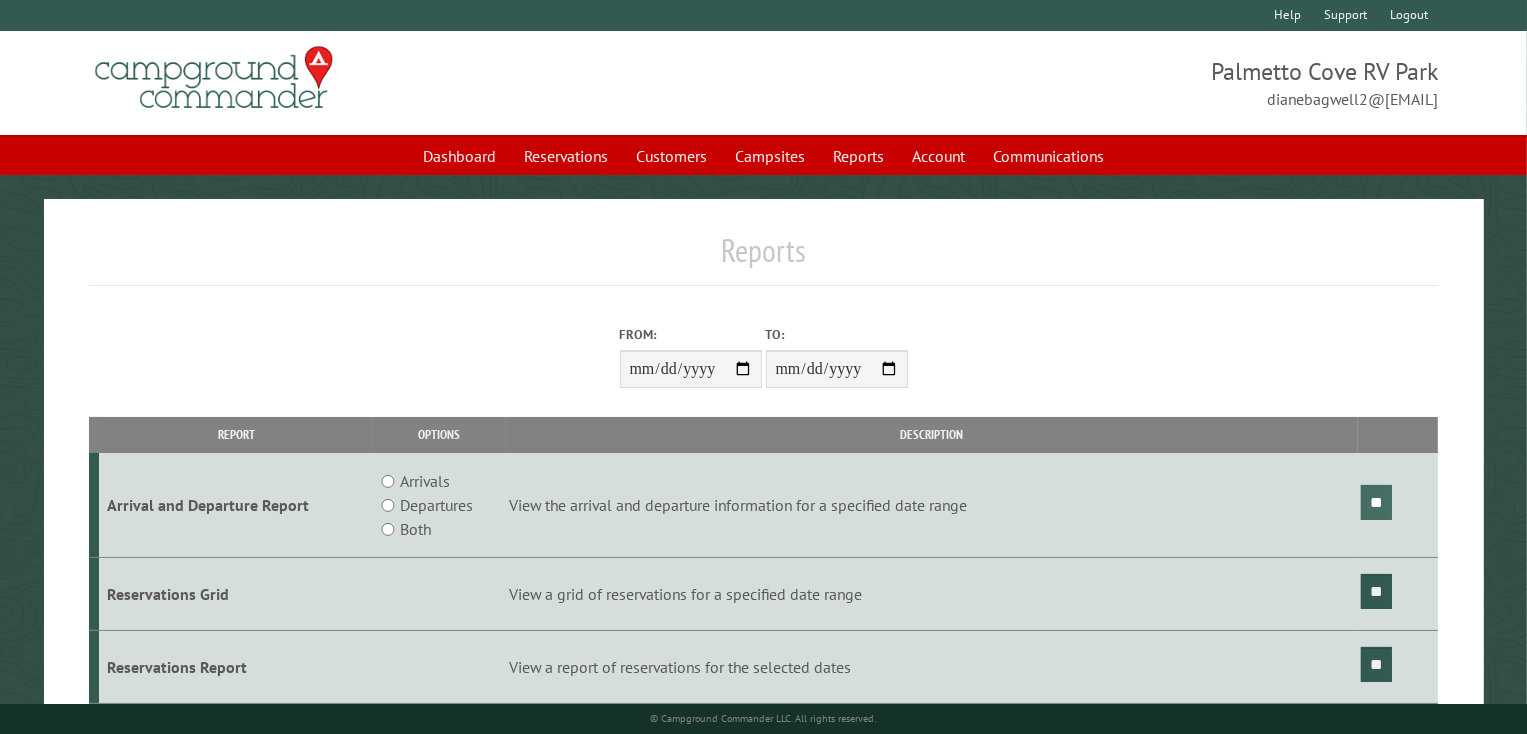 click on "**" at bounding box center [1376, 502] 